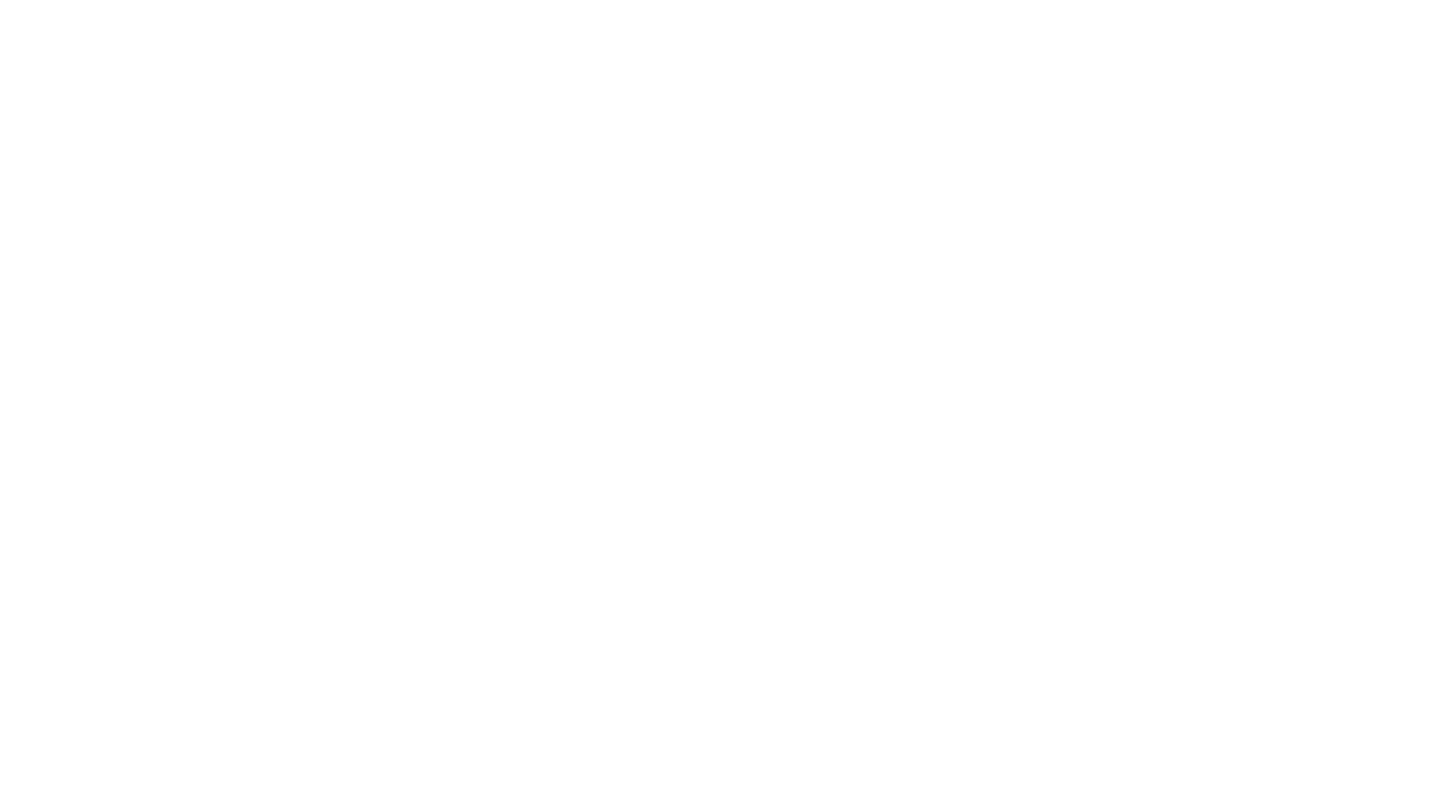 scroll, scrollTop: 0, scrollLeft: 0, axis: both 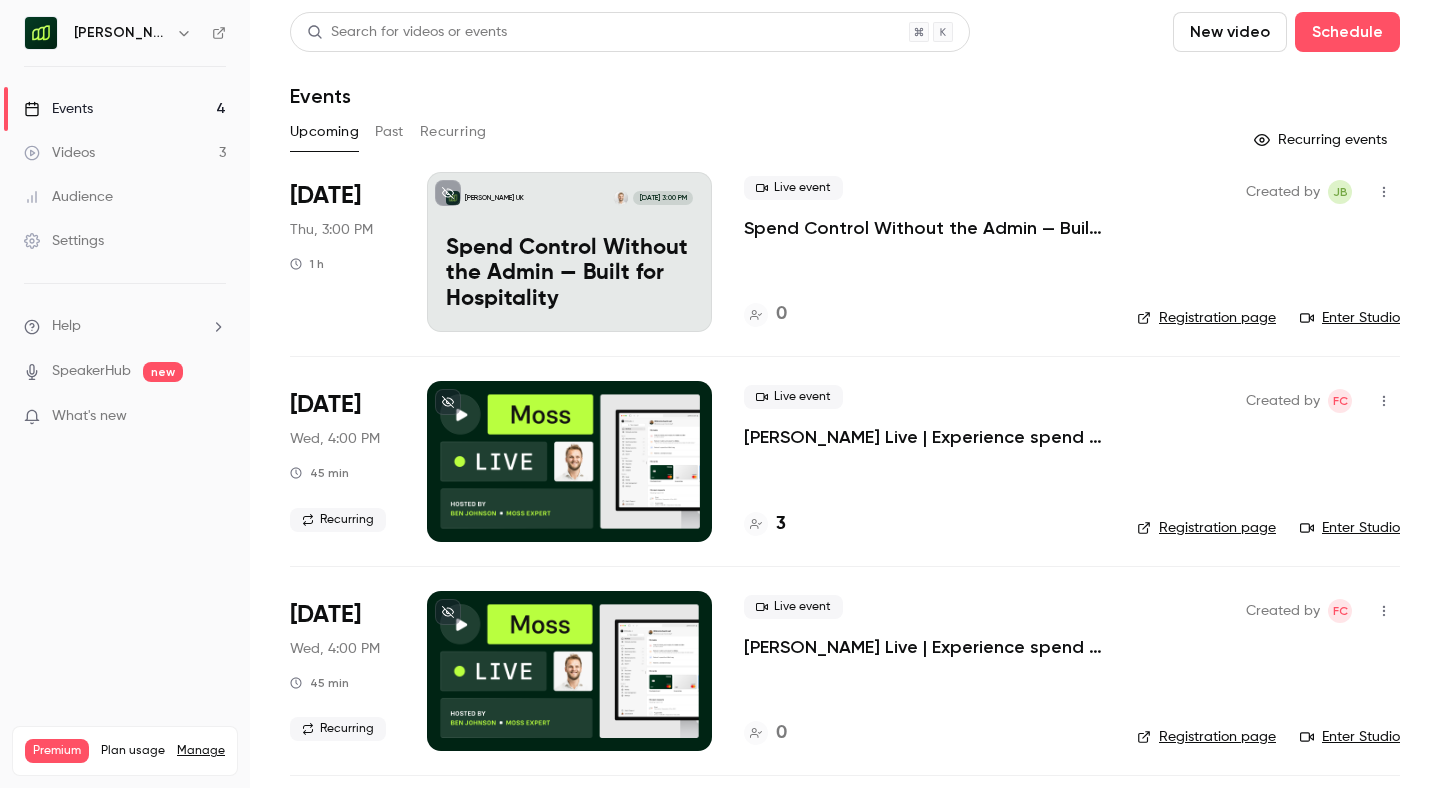 click 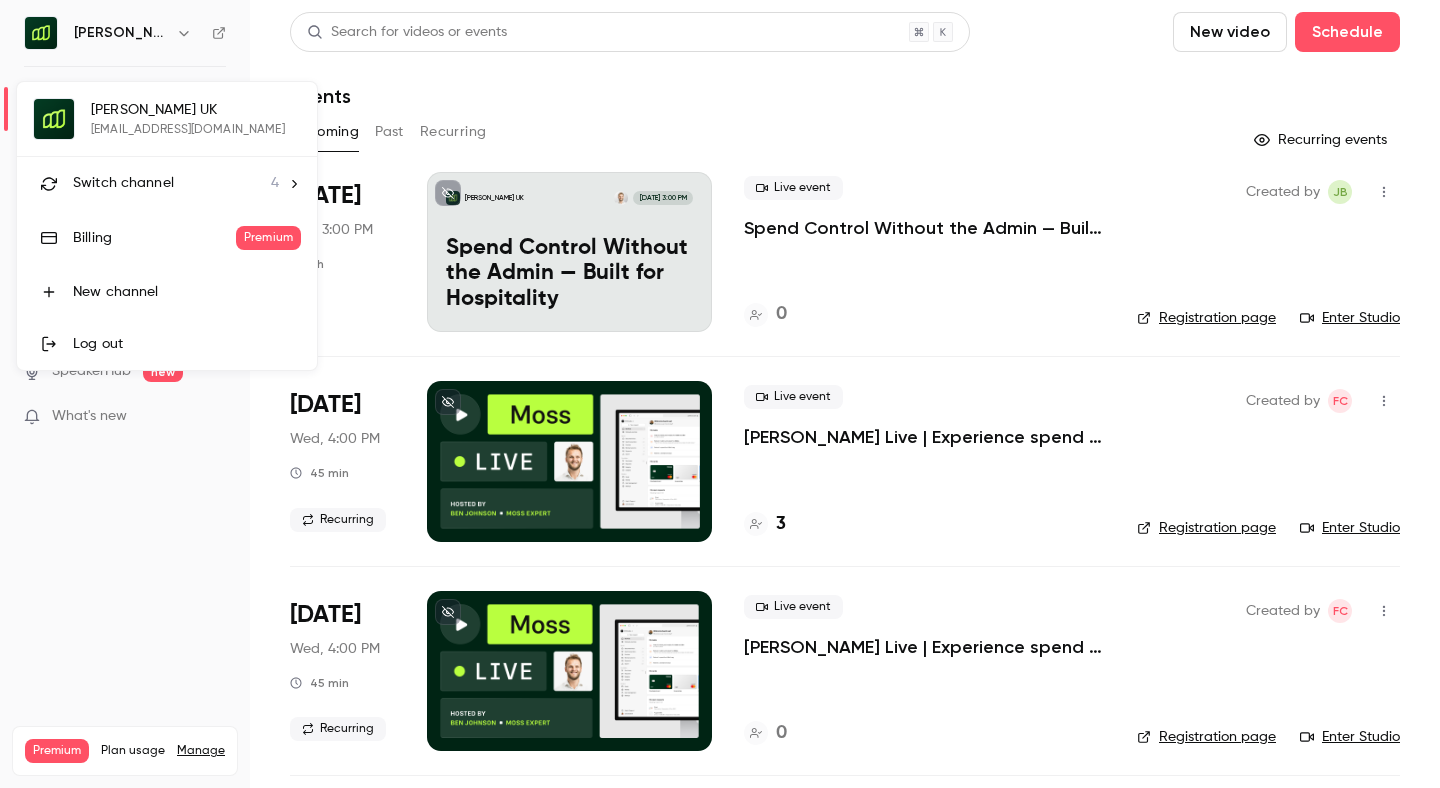 click on "Switch channel" at bounding box center [123, 183] 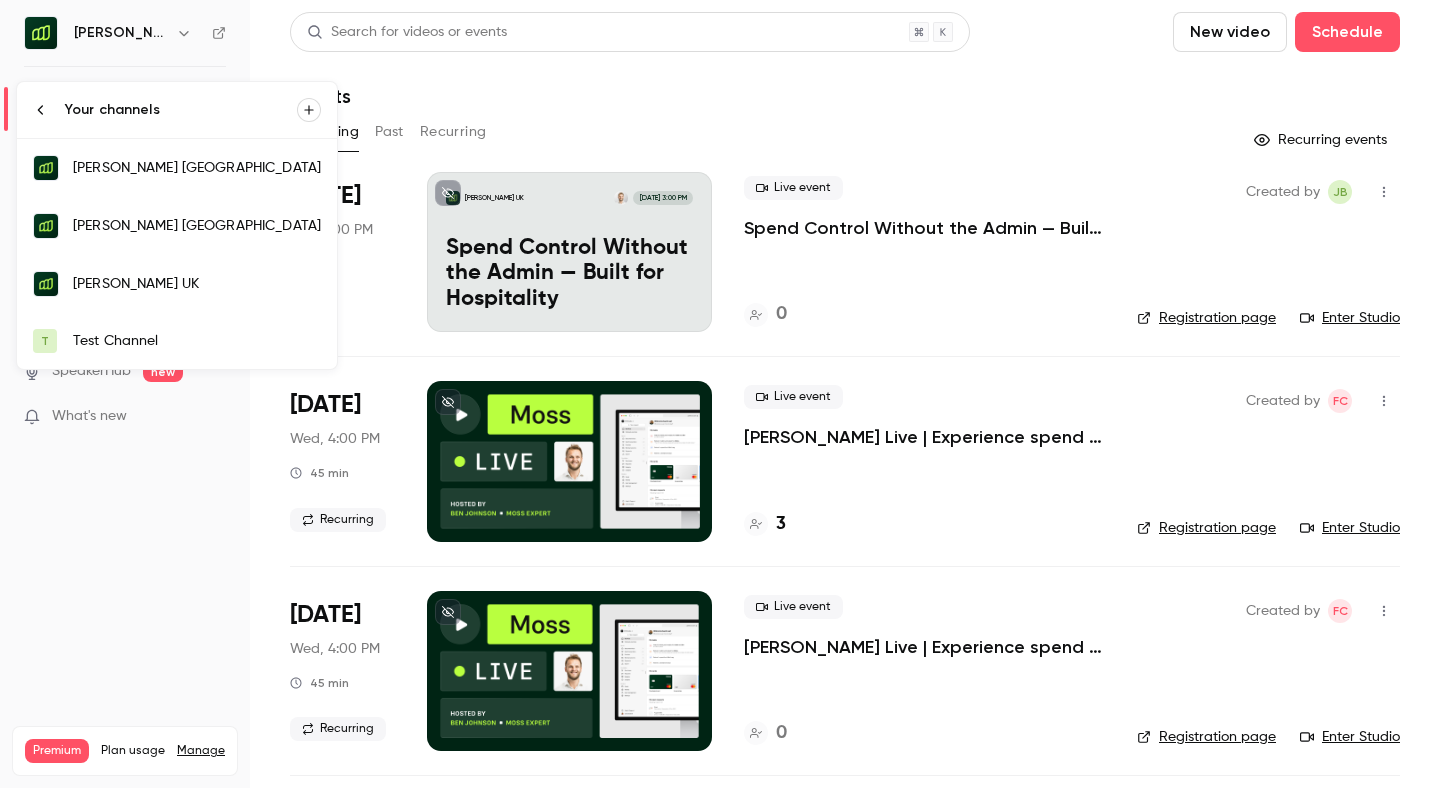click on "[PERSON_NAME] [GEOGRAPHIC_DATA]" at bounding box center [197, 168] 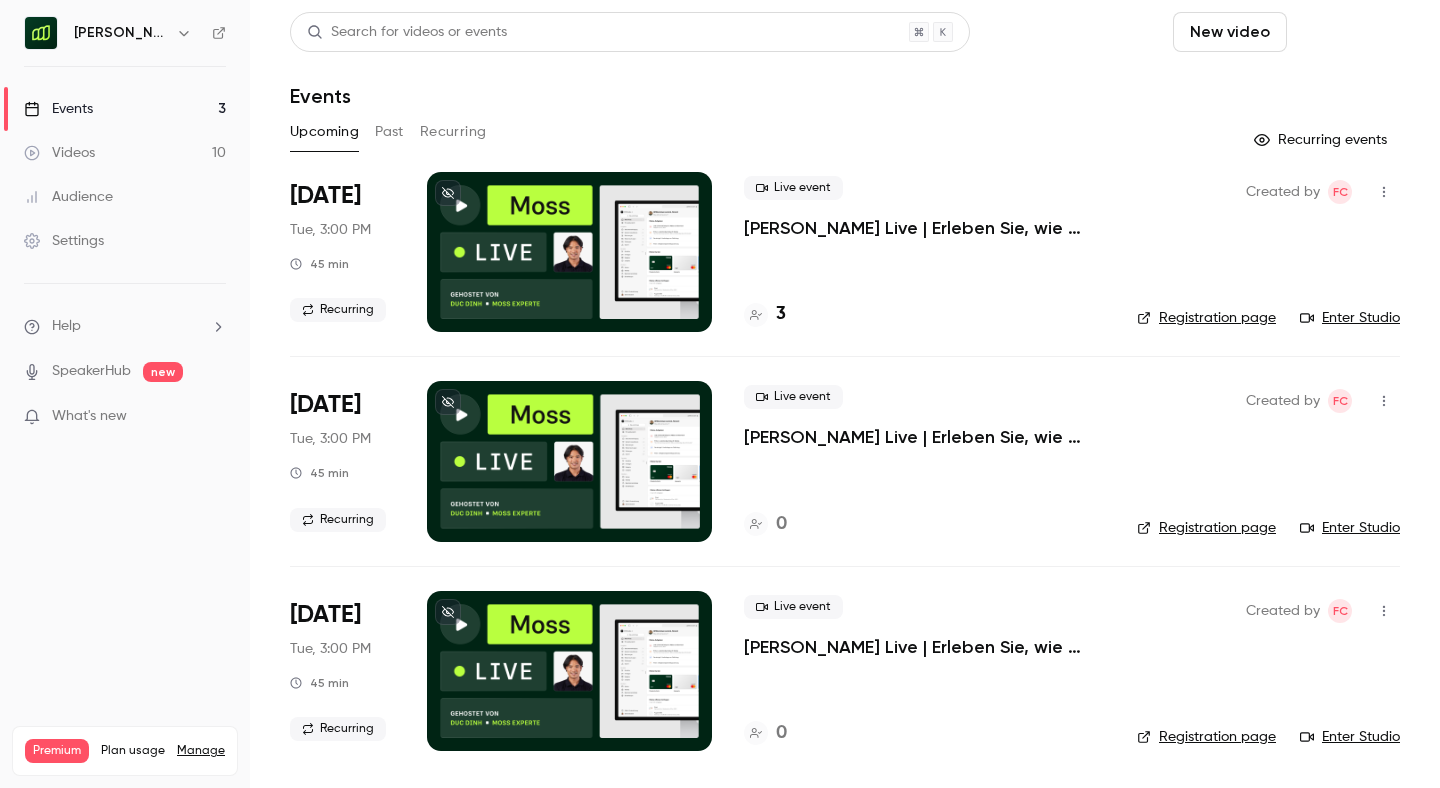 click on "Schedule" at bounding box center (1347, 32) 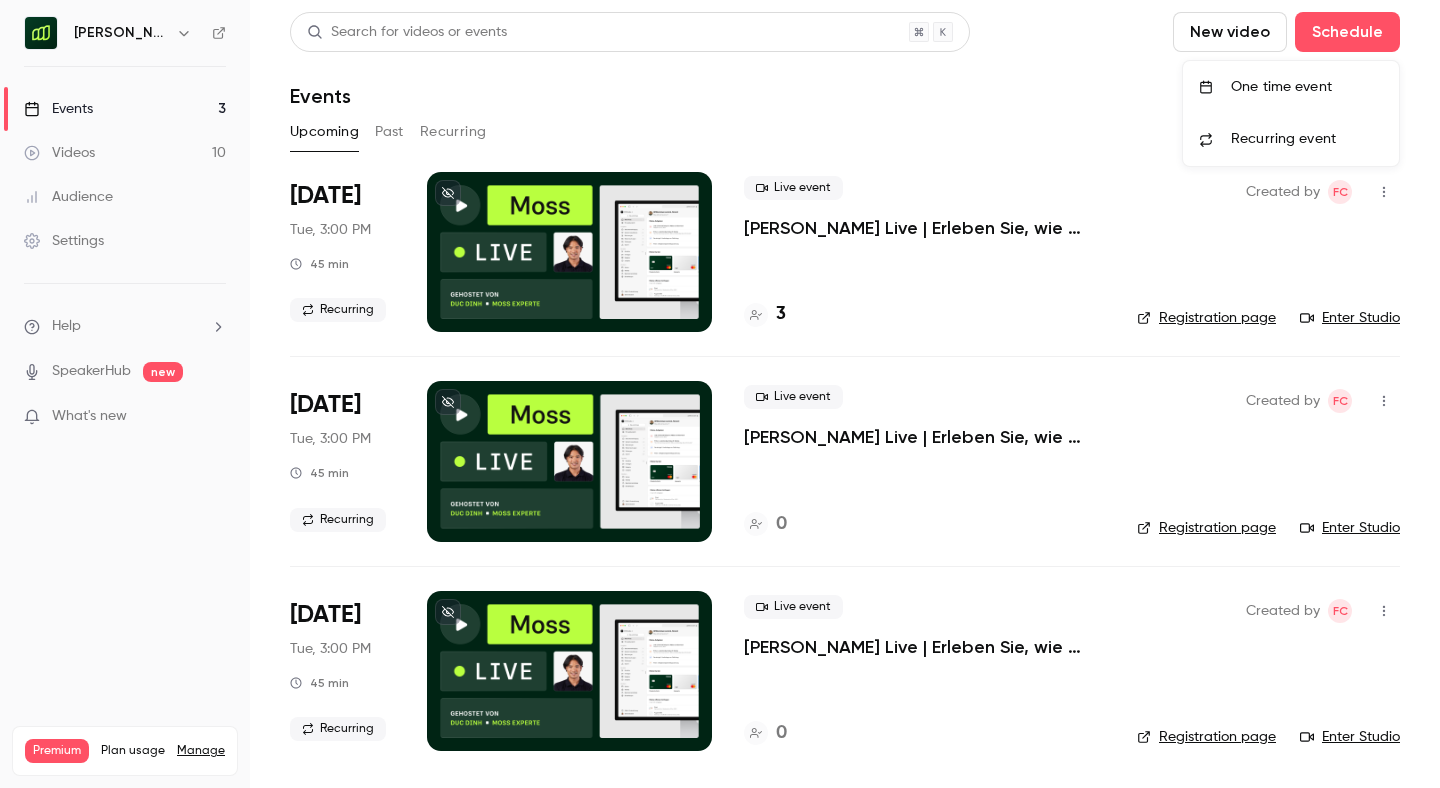 click on "One time event" at bounding box center (1307, 87) 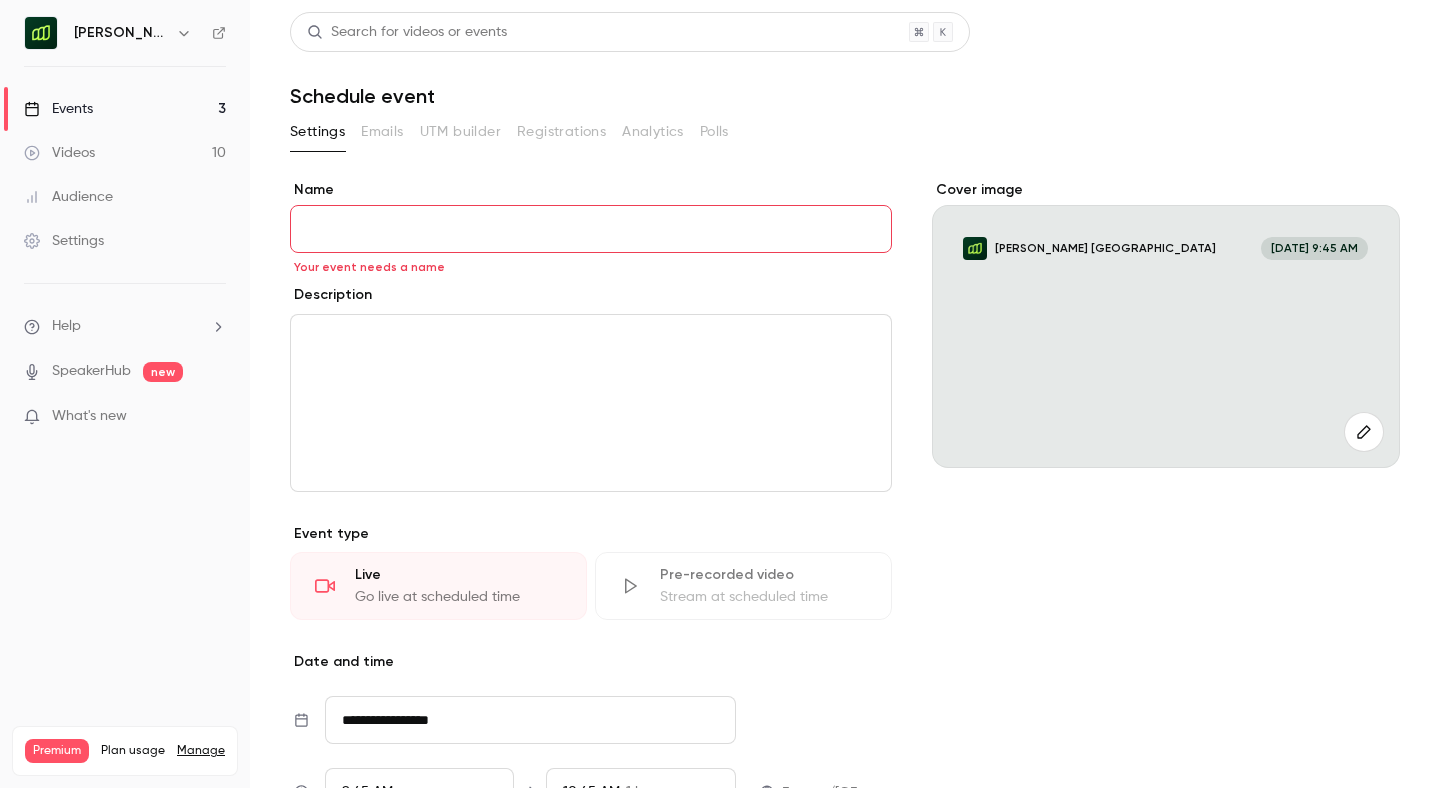 click at bounding box center [1364, 432] 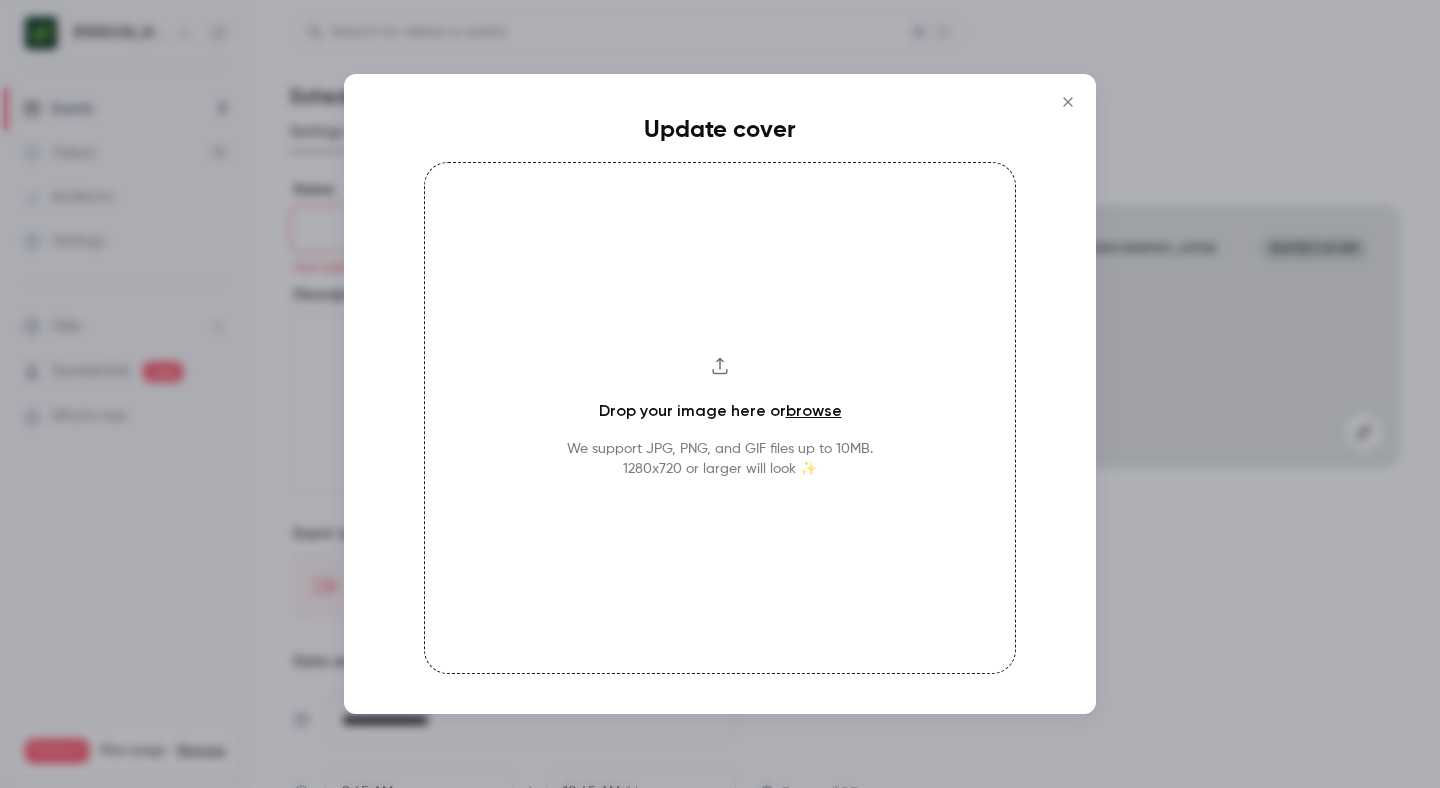 click 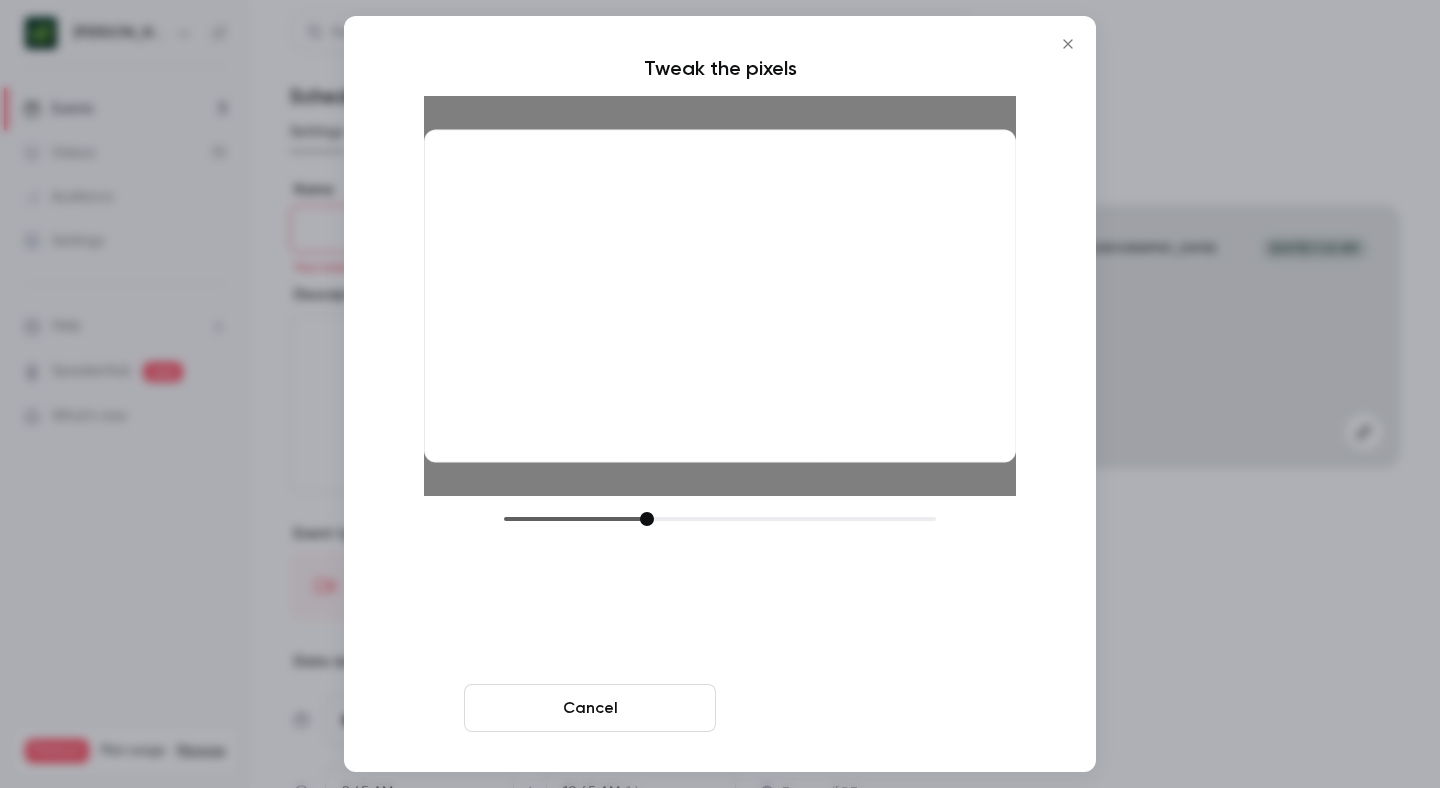 click on "Crop and save" at bounding box center (850, 708) 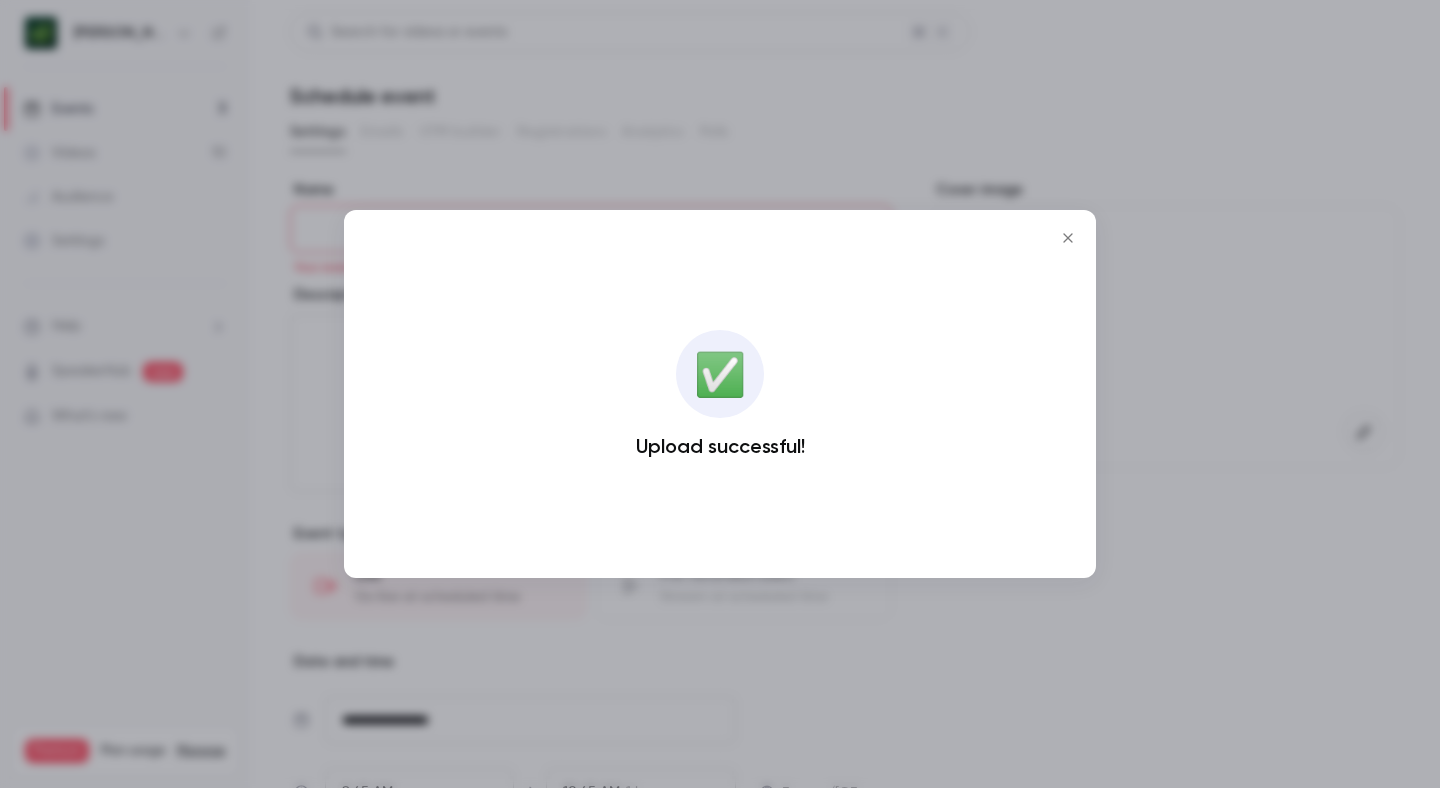 click 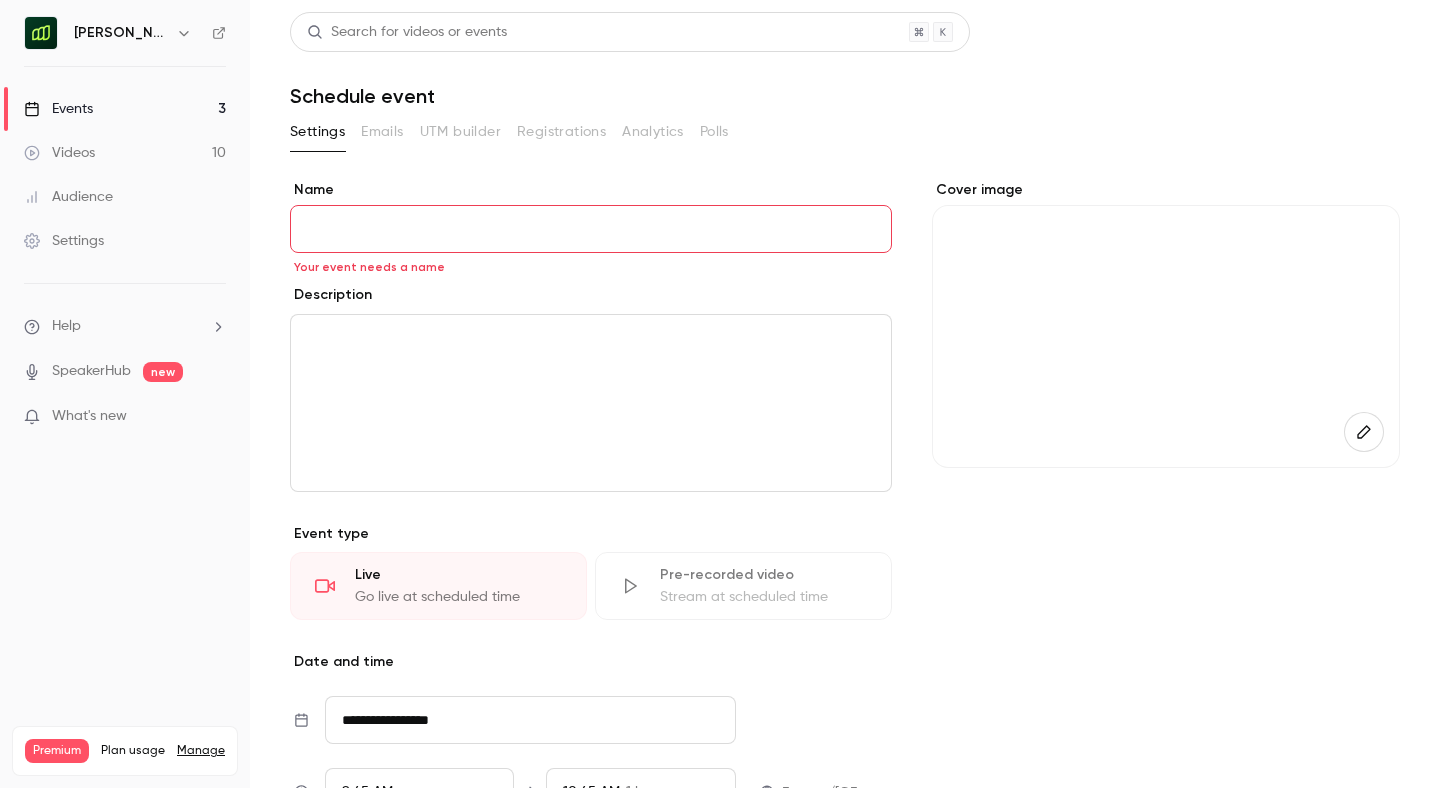 click on "Name" at bounding box center (591, 229) 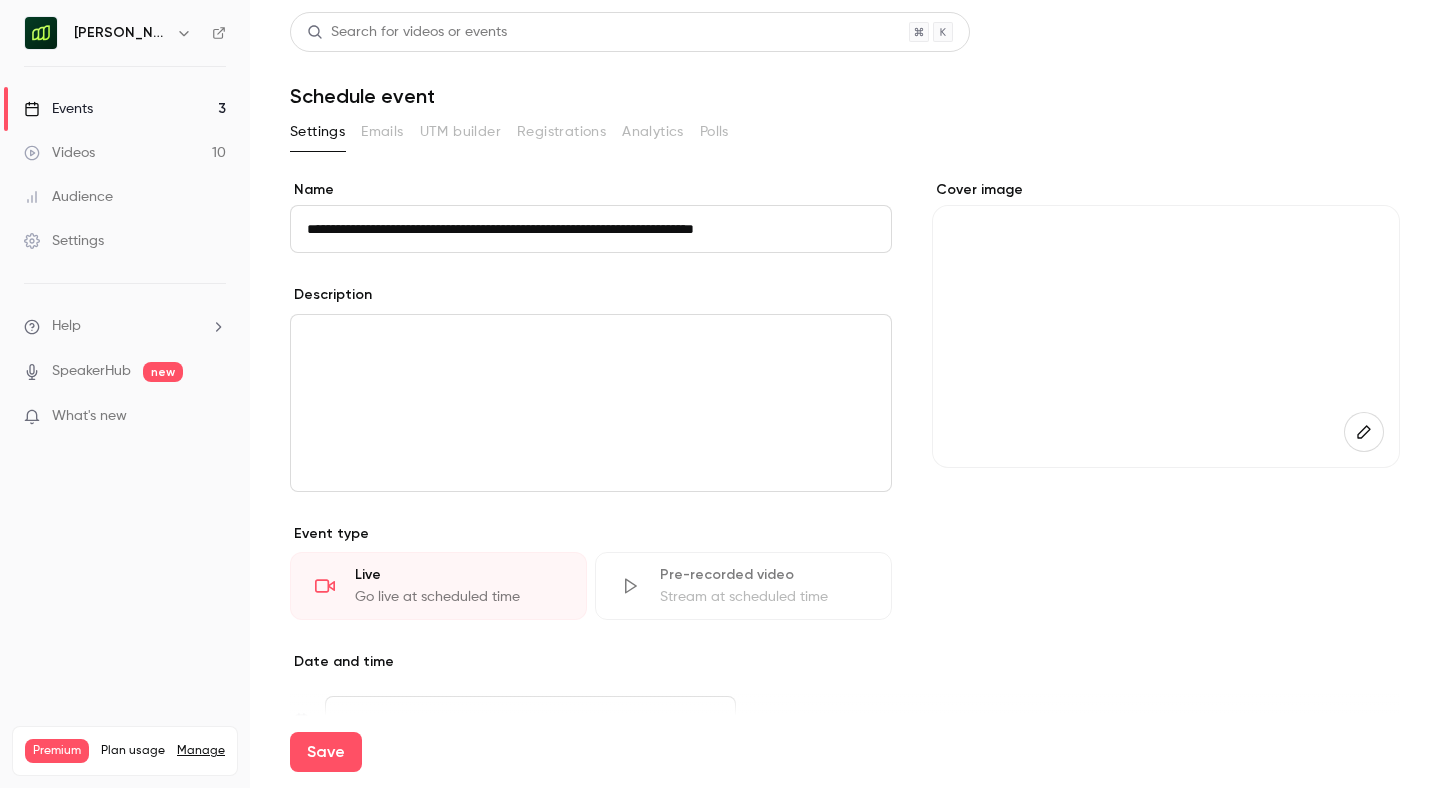 type on "**********" 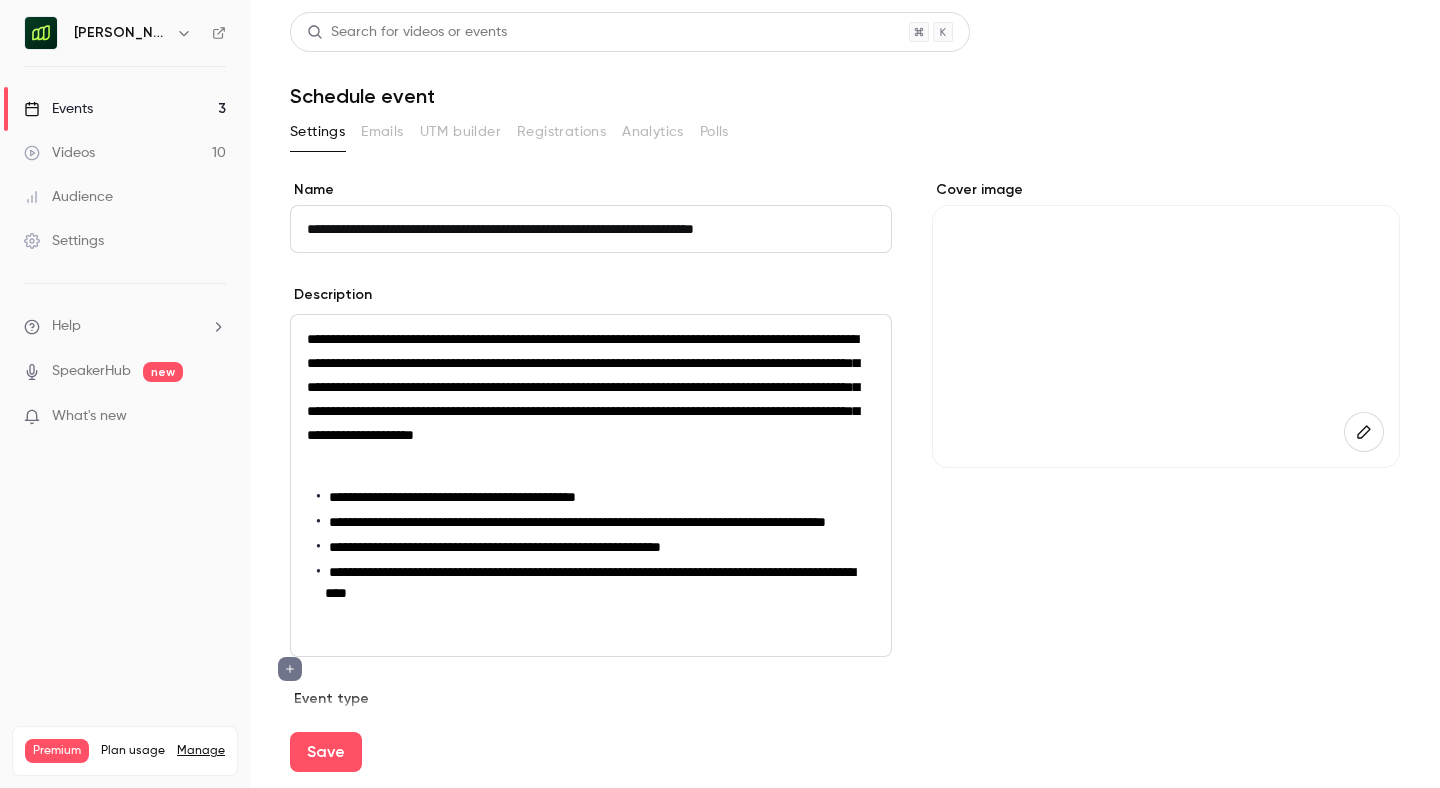 scroll, scrollTop: 0, scrollLeft: 0, axis: both 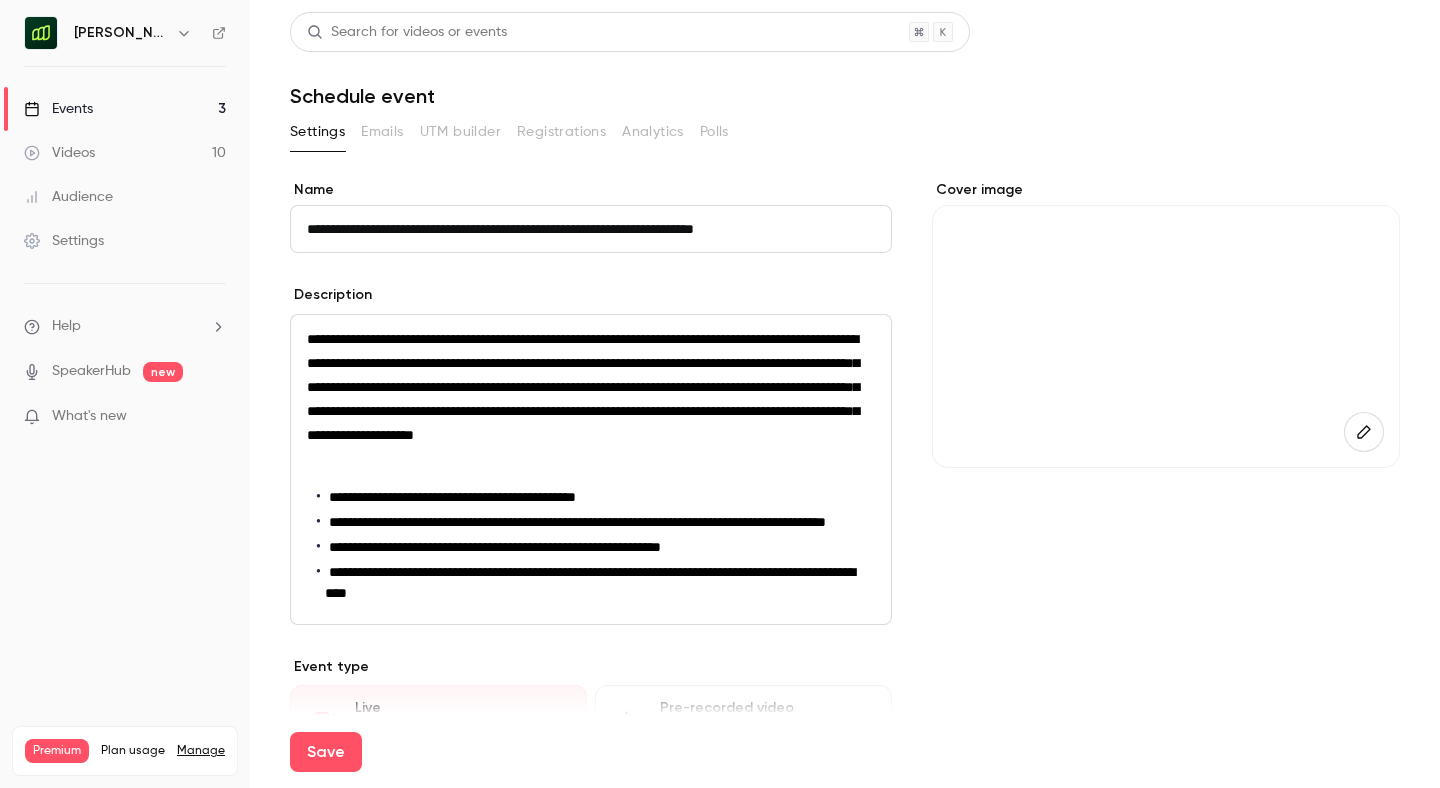 click on "**********" at bounding box center [596, 497] 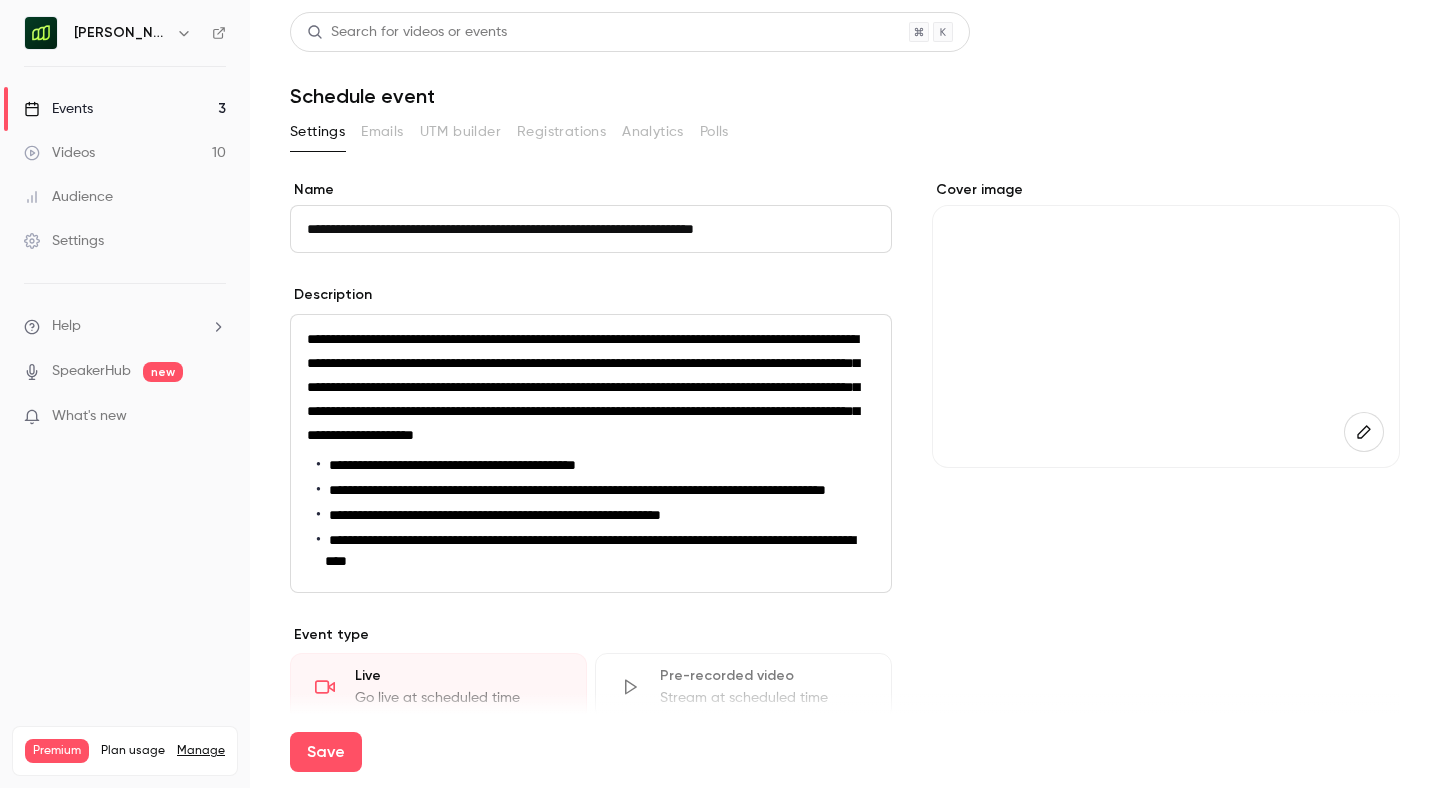 click on "**********" at bounding box center (596, 551) 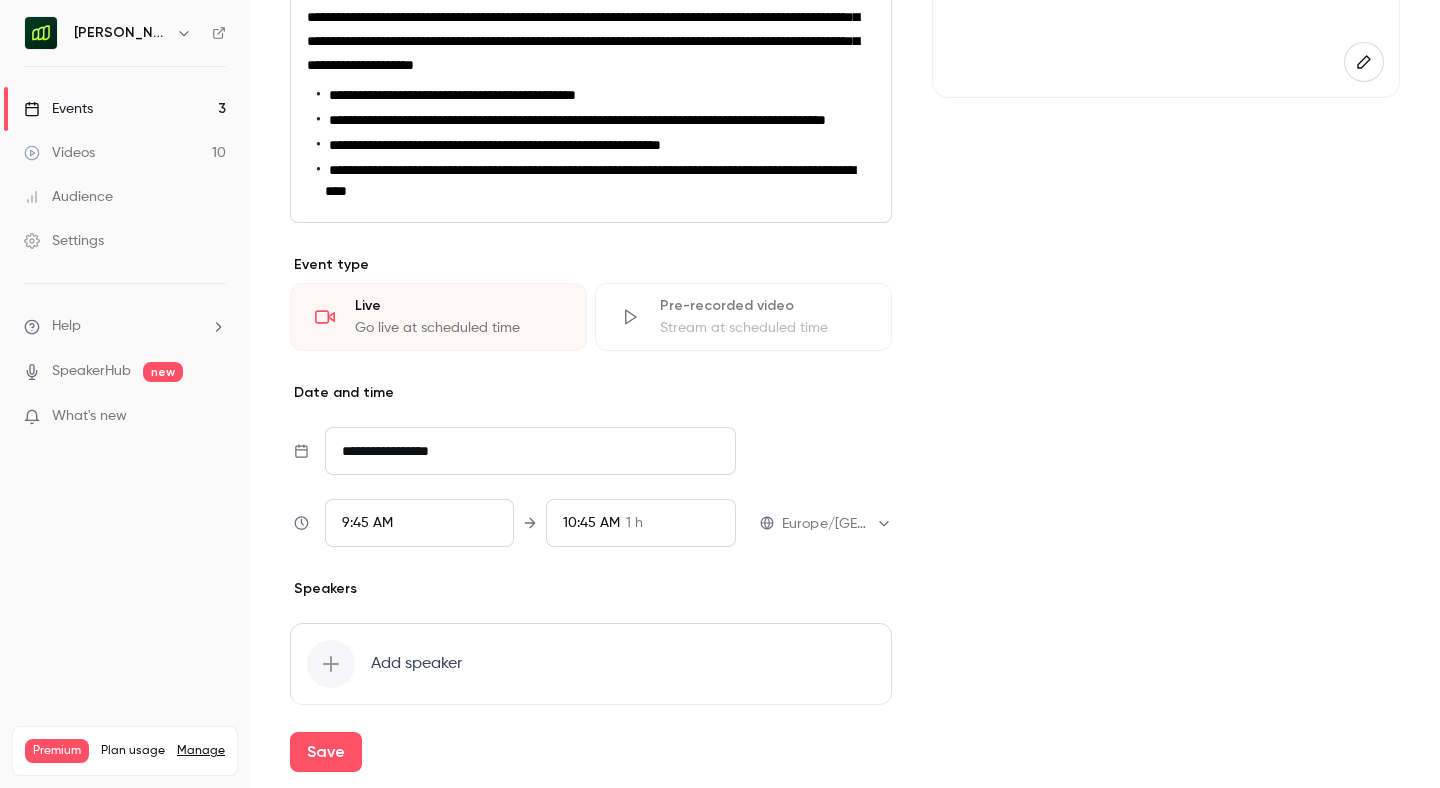 scroll, scrollTop: 372, scrollLeft: 0, axis: vertical 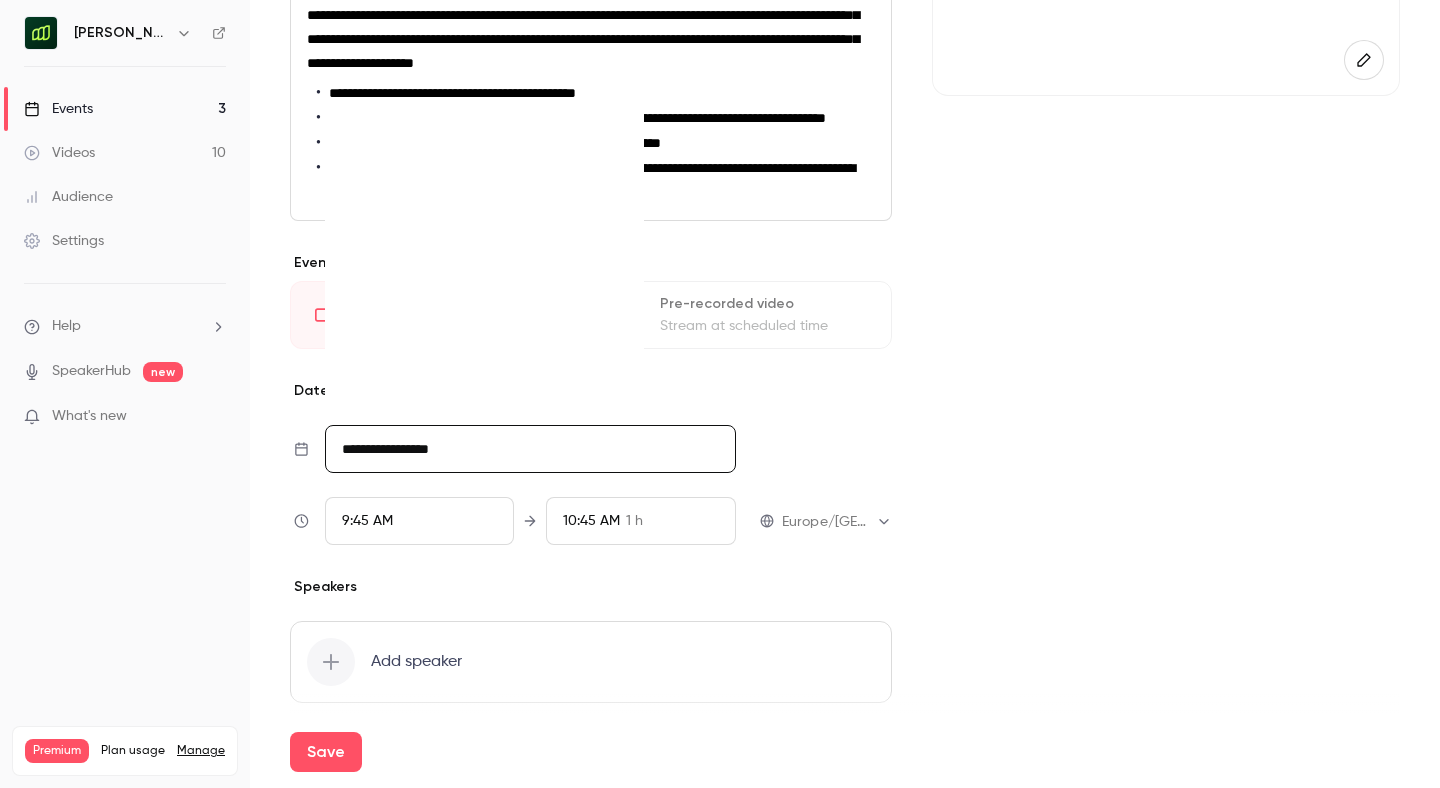 click on "**********" at bounding box center (530, 449) 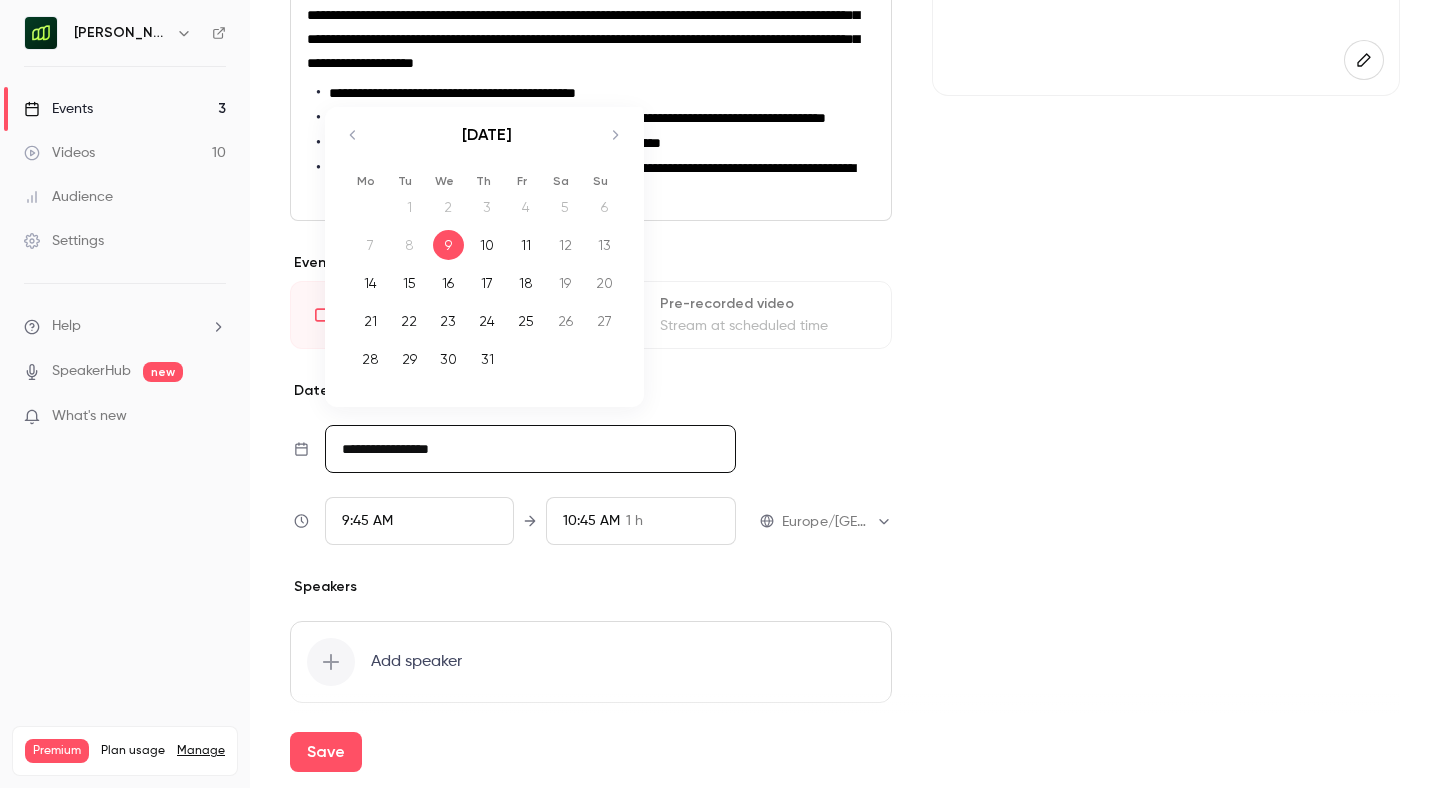 click on "29" at bounding box center [409, 359] 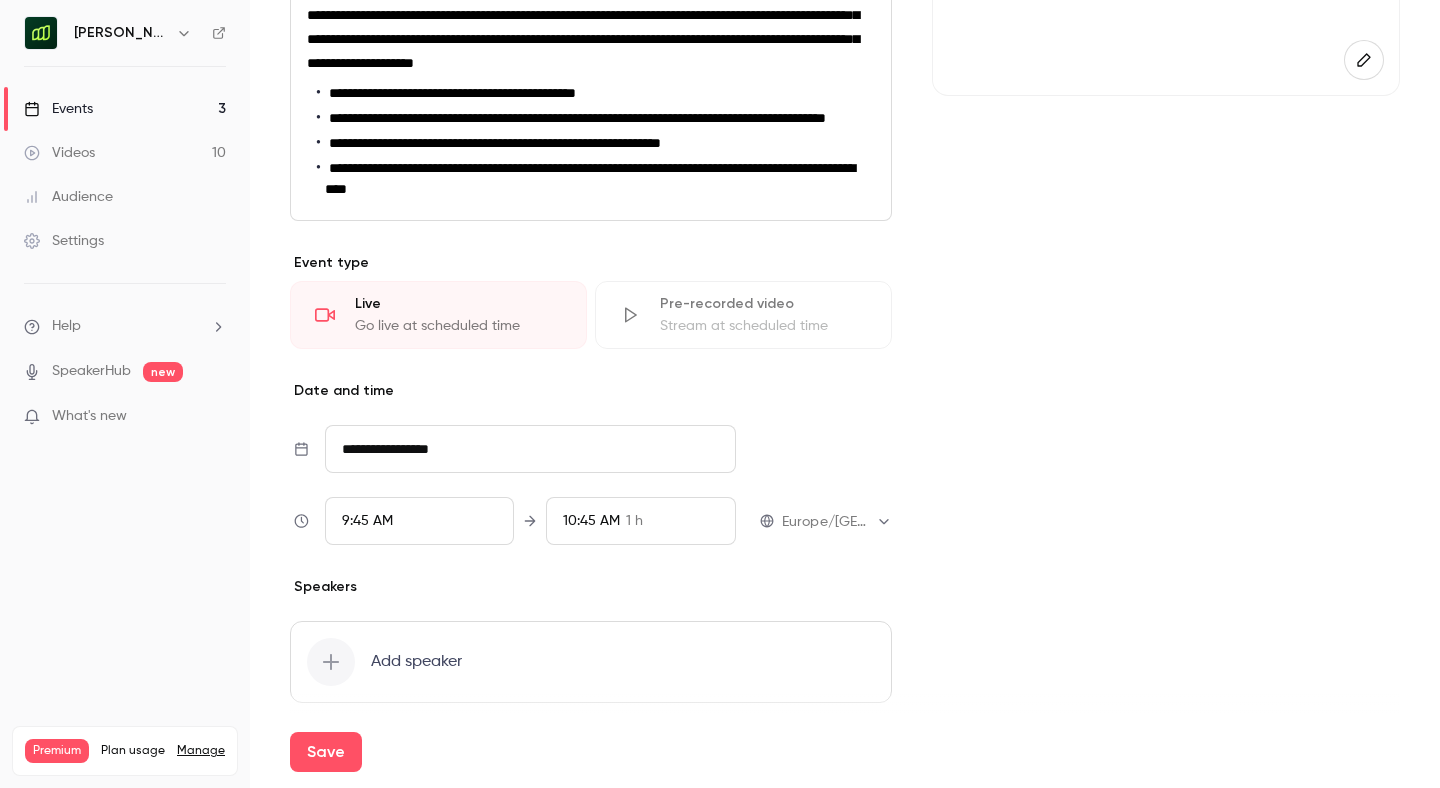 click on "9:45 AM" at bounding box center [367, 521] 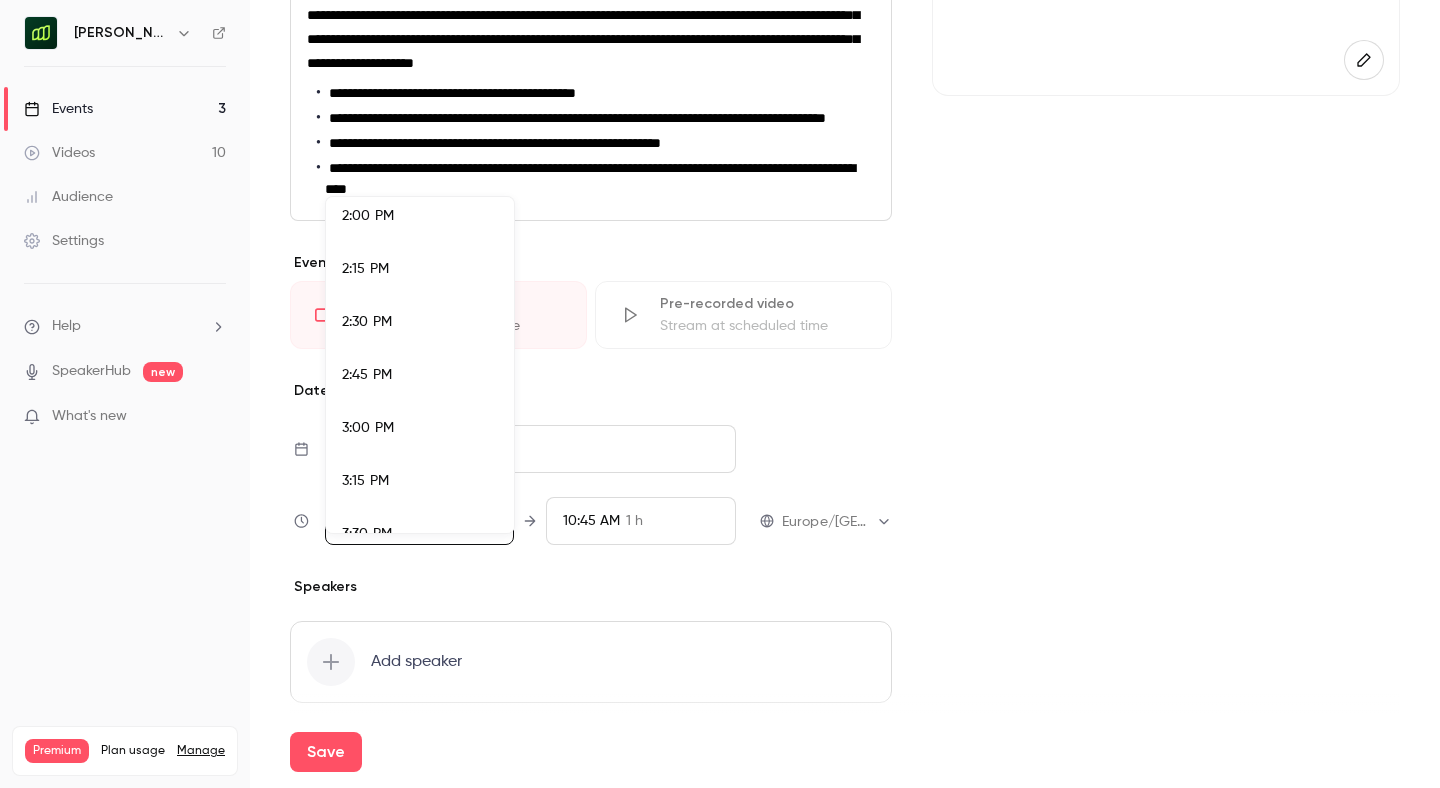 scroll, scrollTop: 3002, scrollLeft: 0, axis: vertical 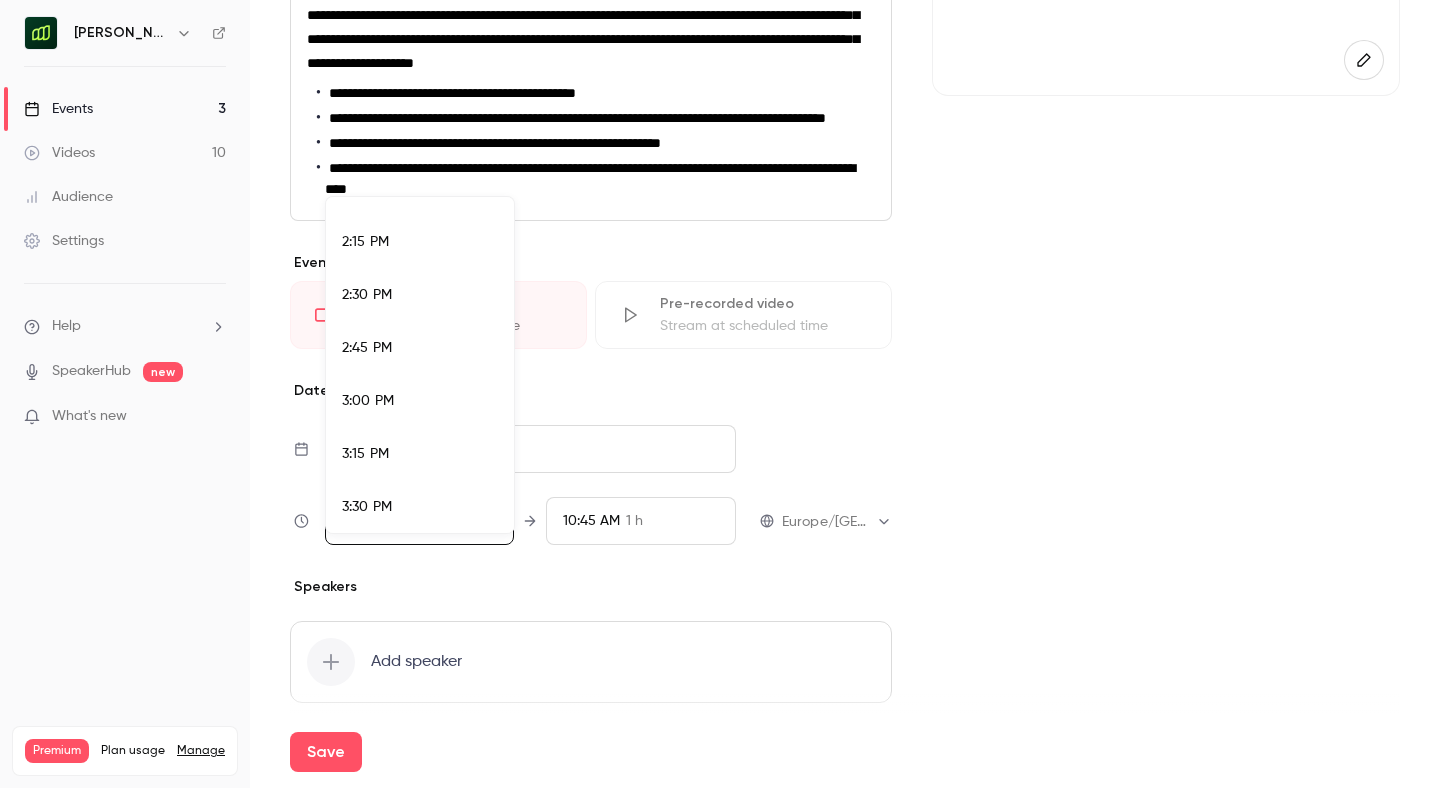 click on "3:00 PM" at bounding box center [420, 401] 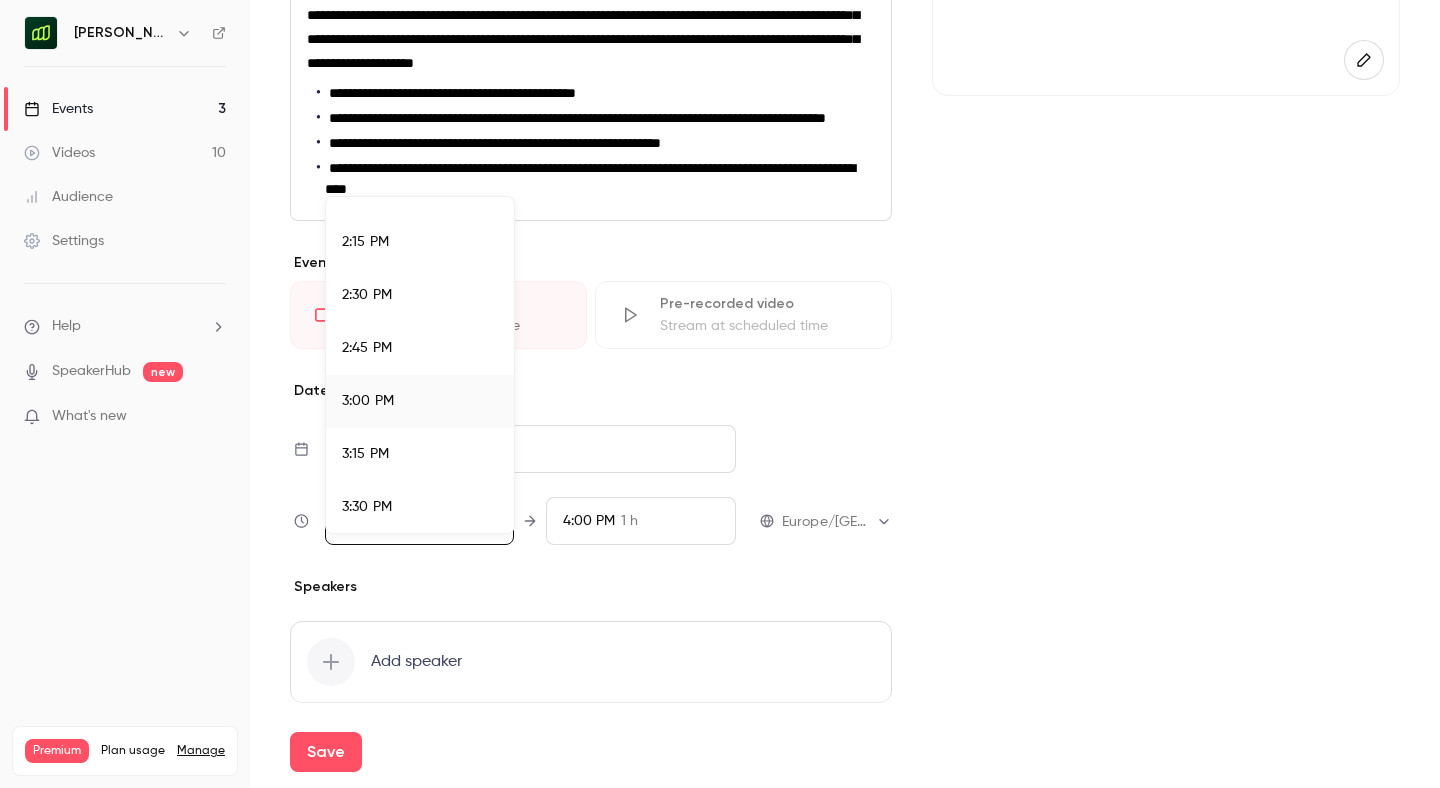 click at bounding box center [720, 394] 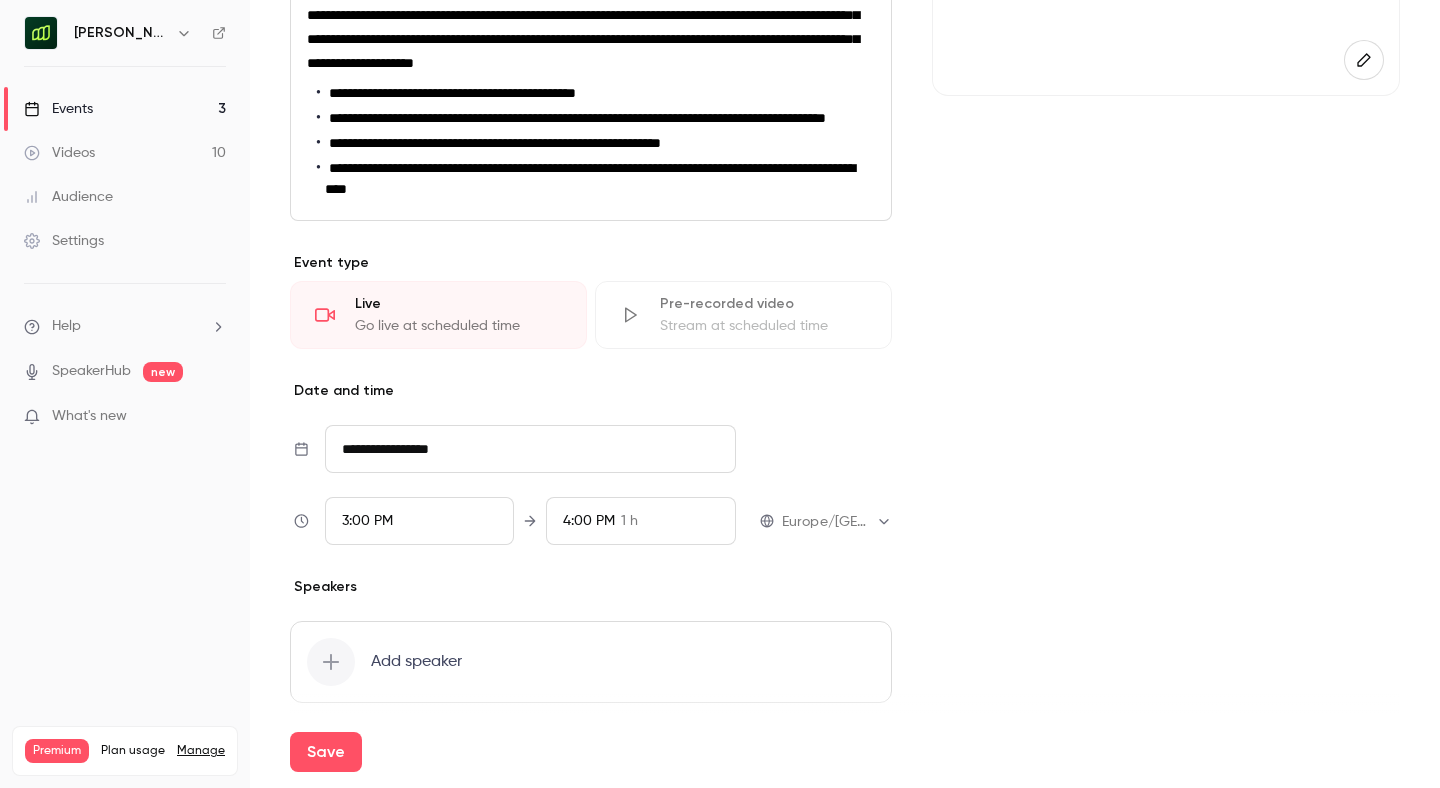 scroll, scrollTop: 1925, scrollLeft: 0, axis: vertical 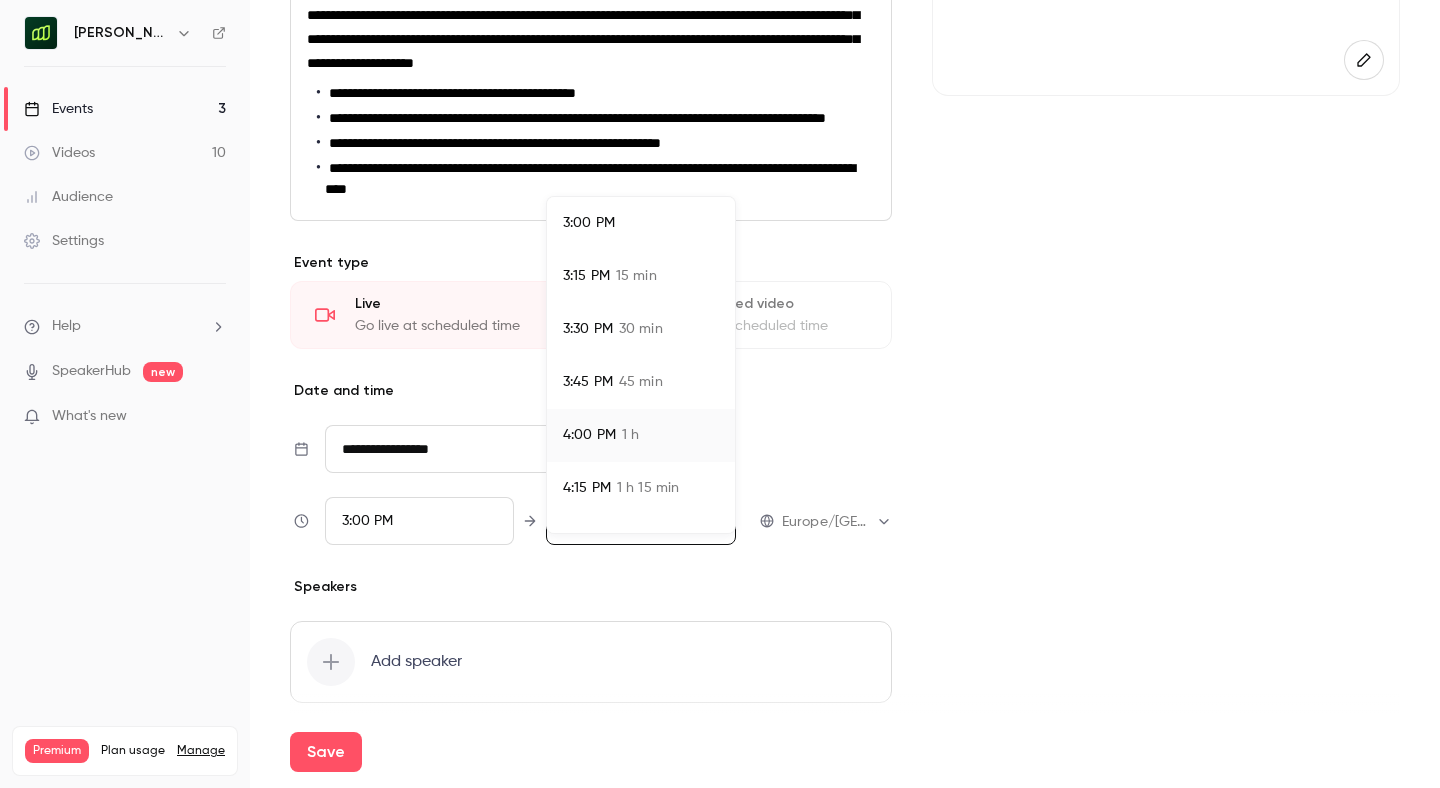click on "3:45 PM" at bounding box center (588, 382) 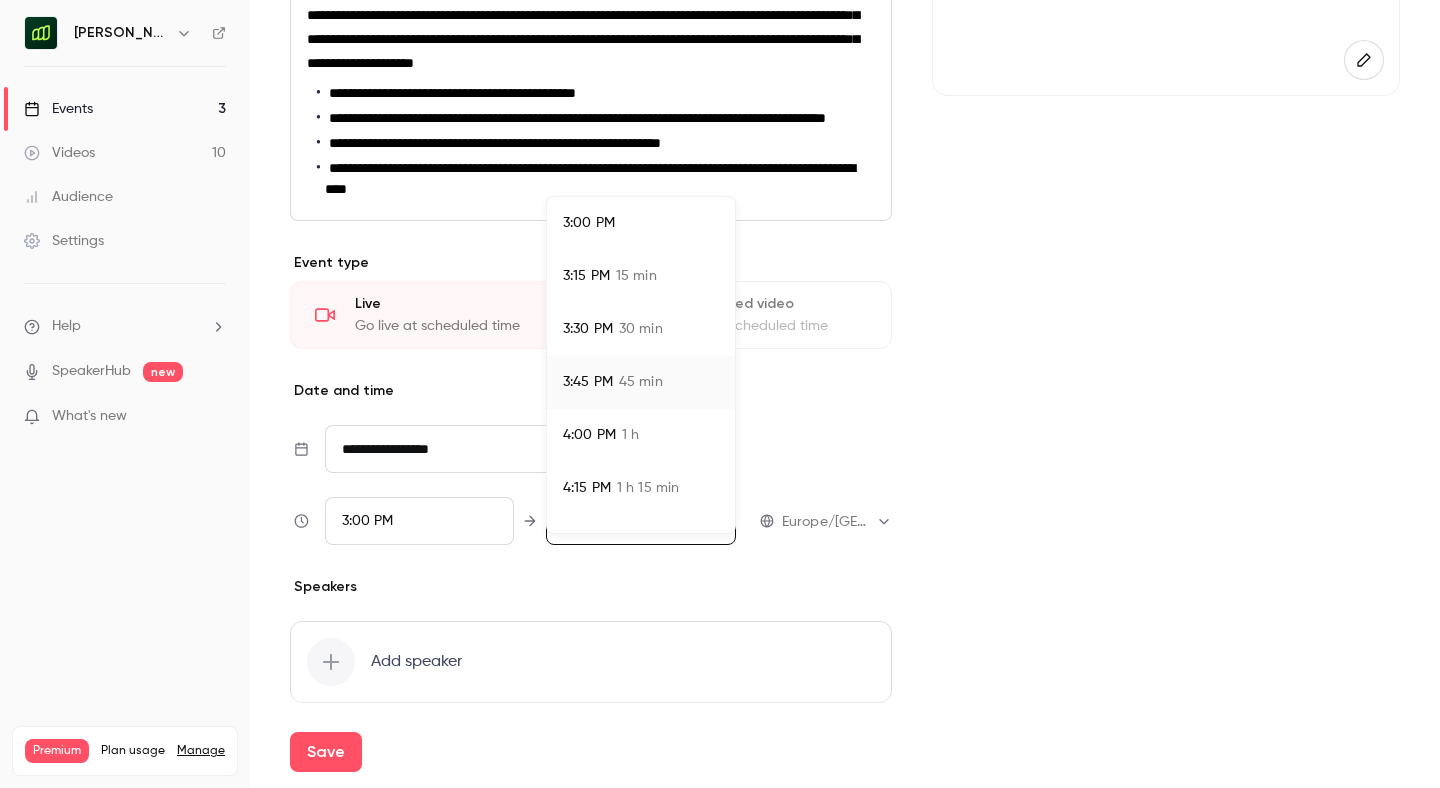 click at bounding box center (720, 394) 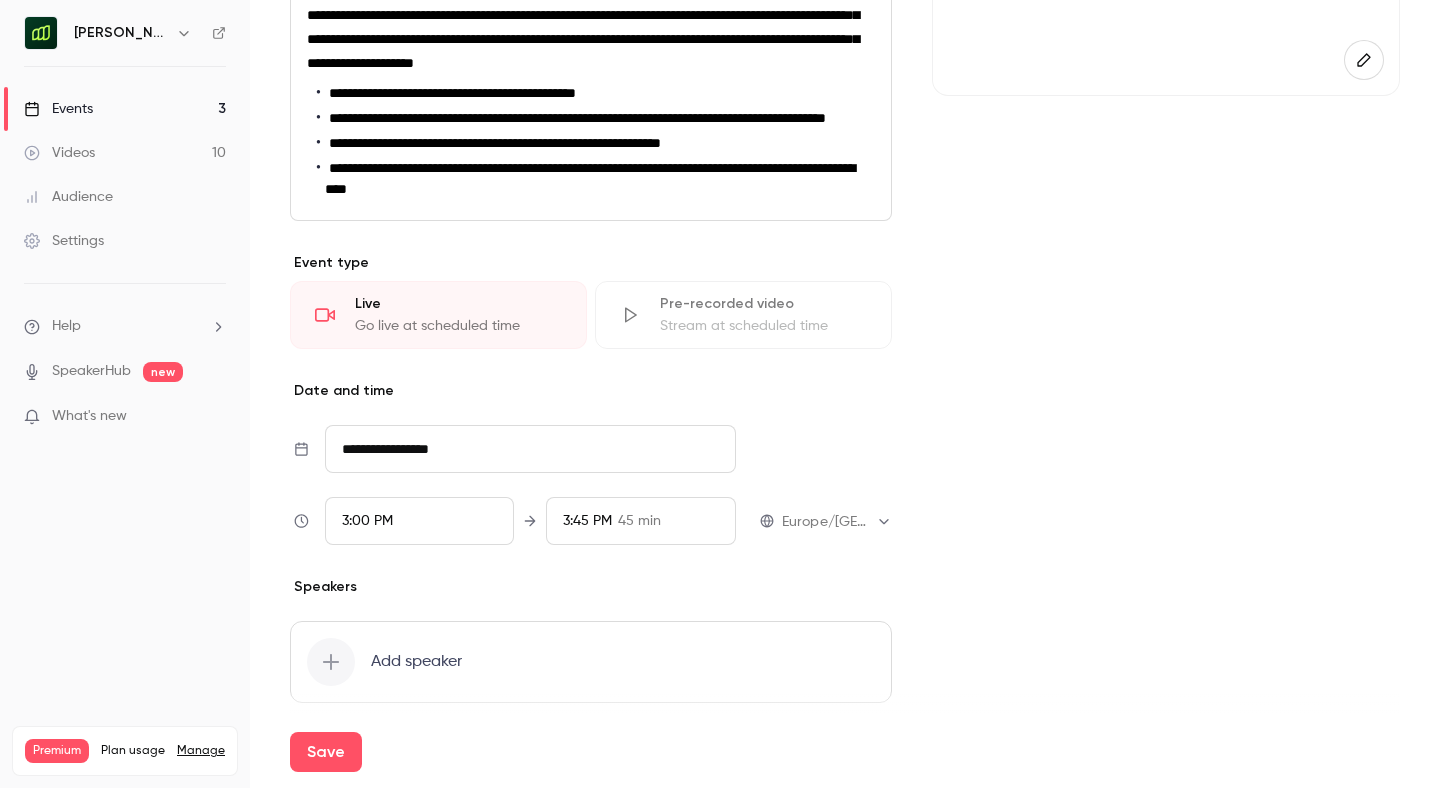 scroll, scrollTop: 492, scrollLeft: 0, axis: vertical 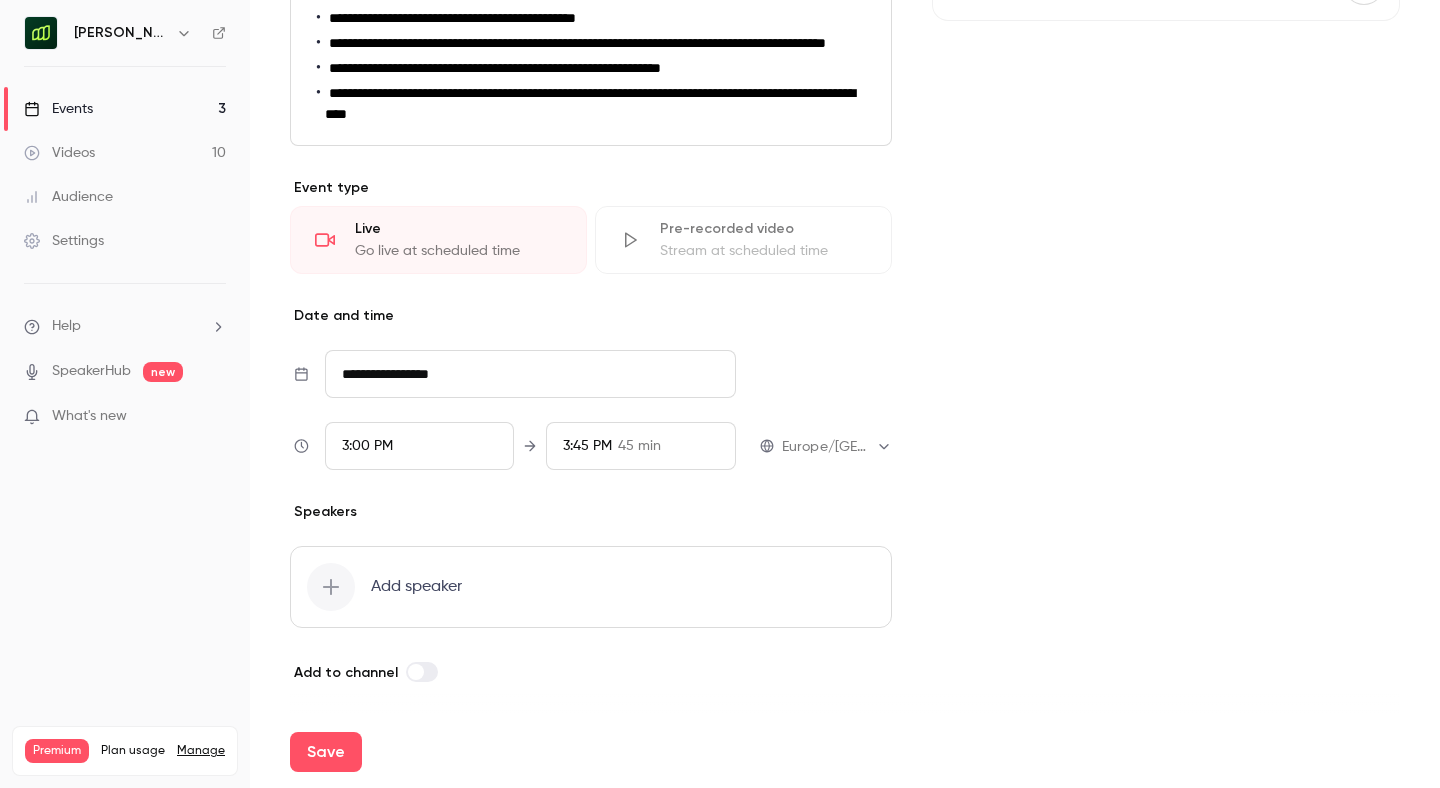 click 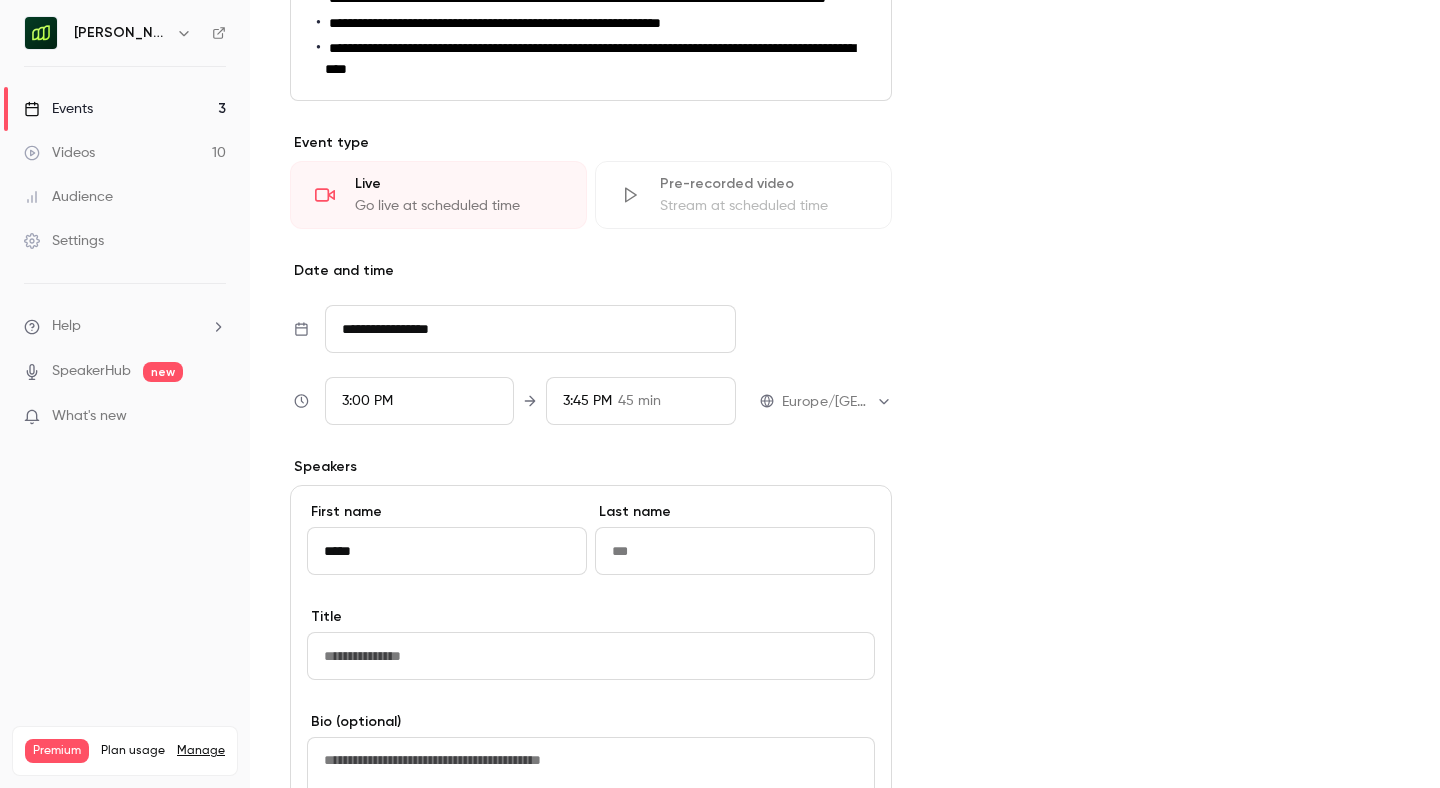 type on "*****" 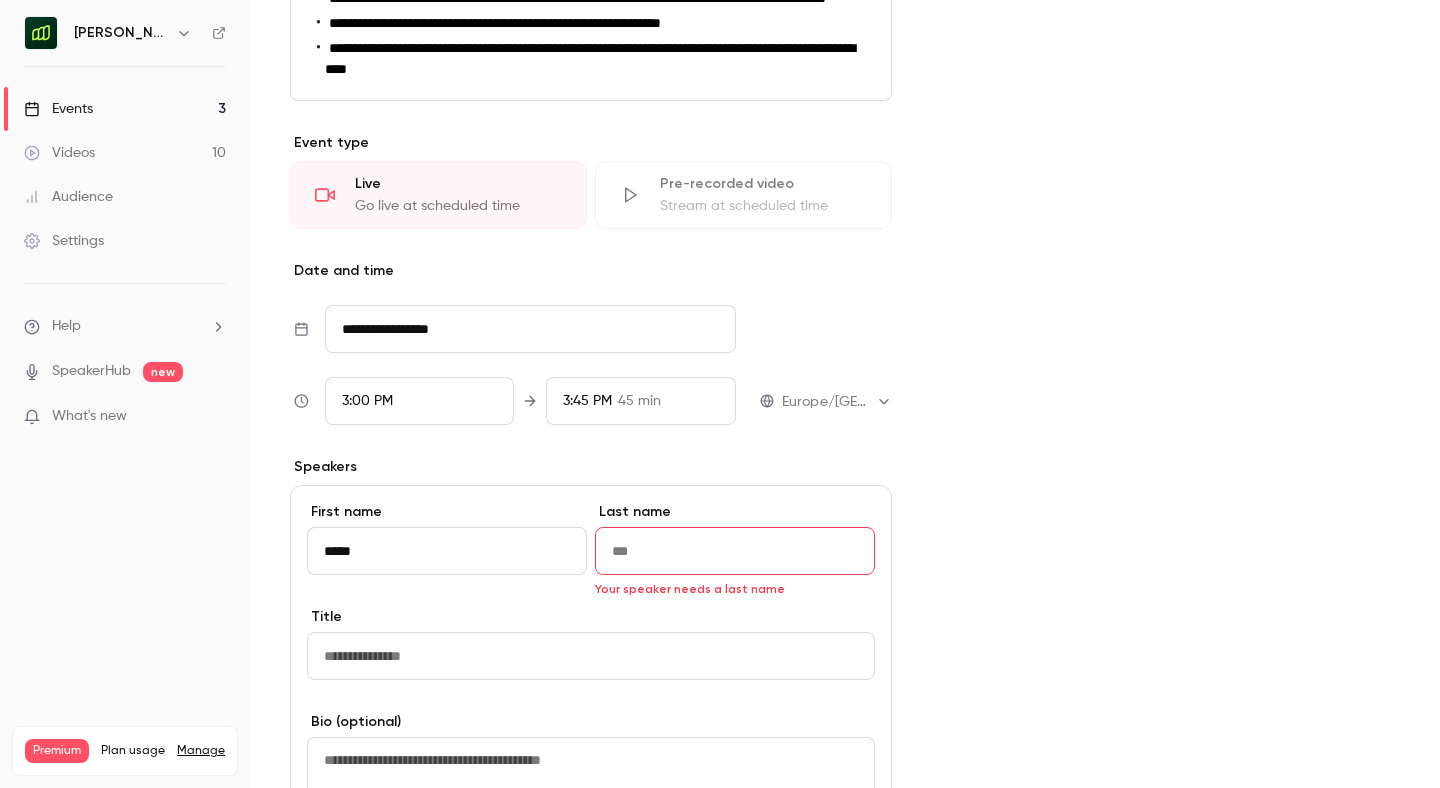 click at bounding box center [735, 551] 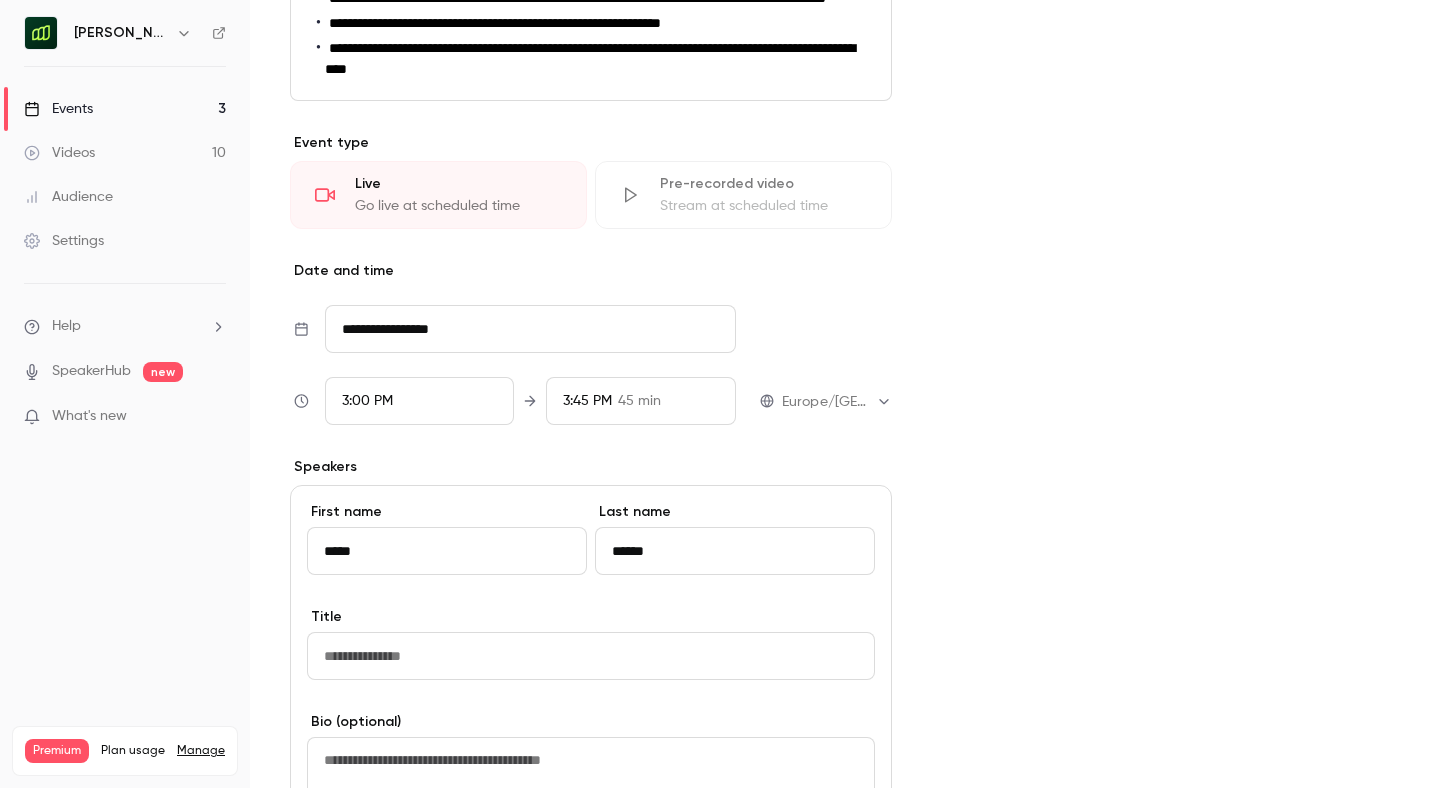 type on "******" 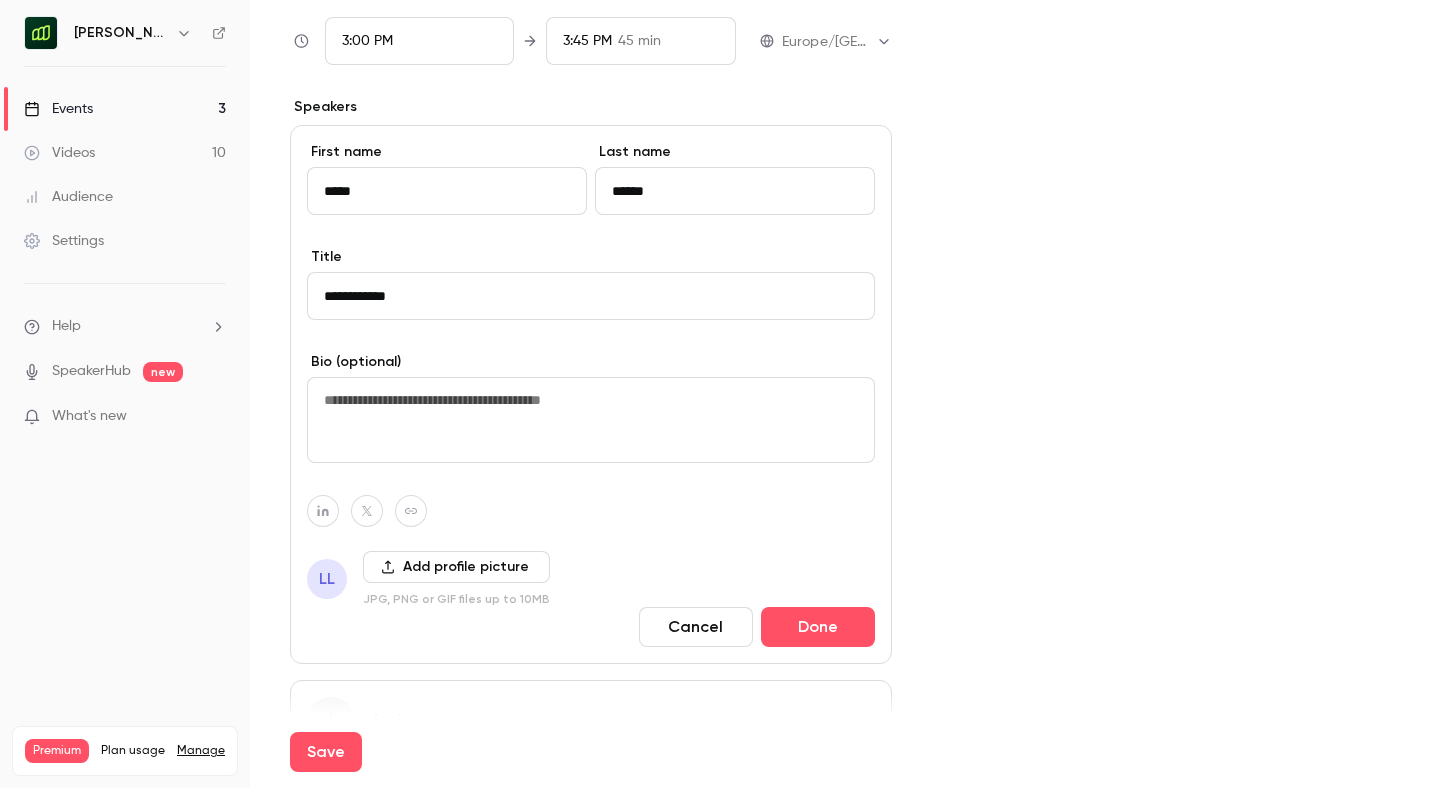 scroll, scrollTop: 854, scrollLeft: 0, axis: vertical 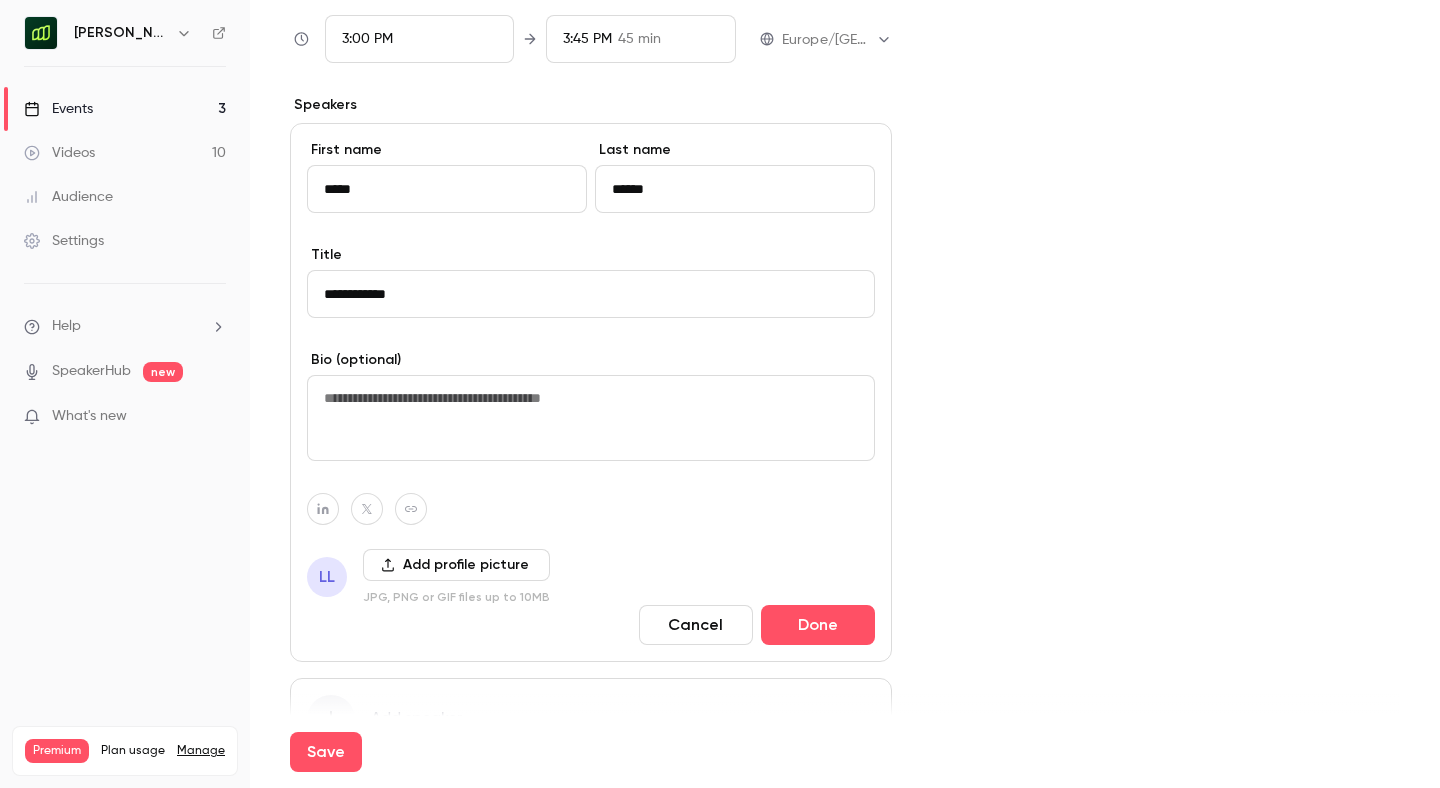 type on "**********" 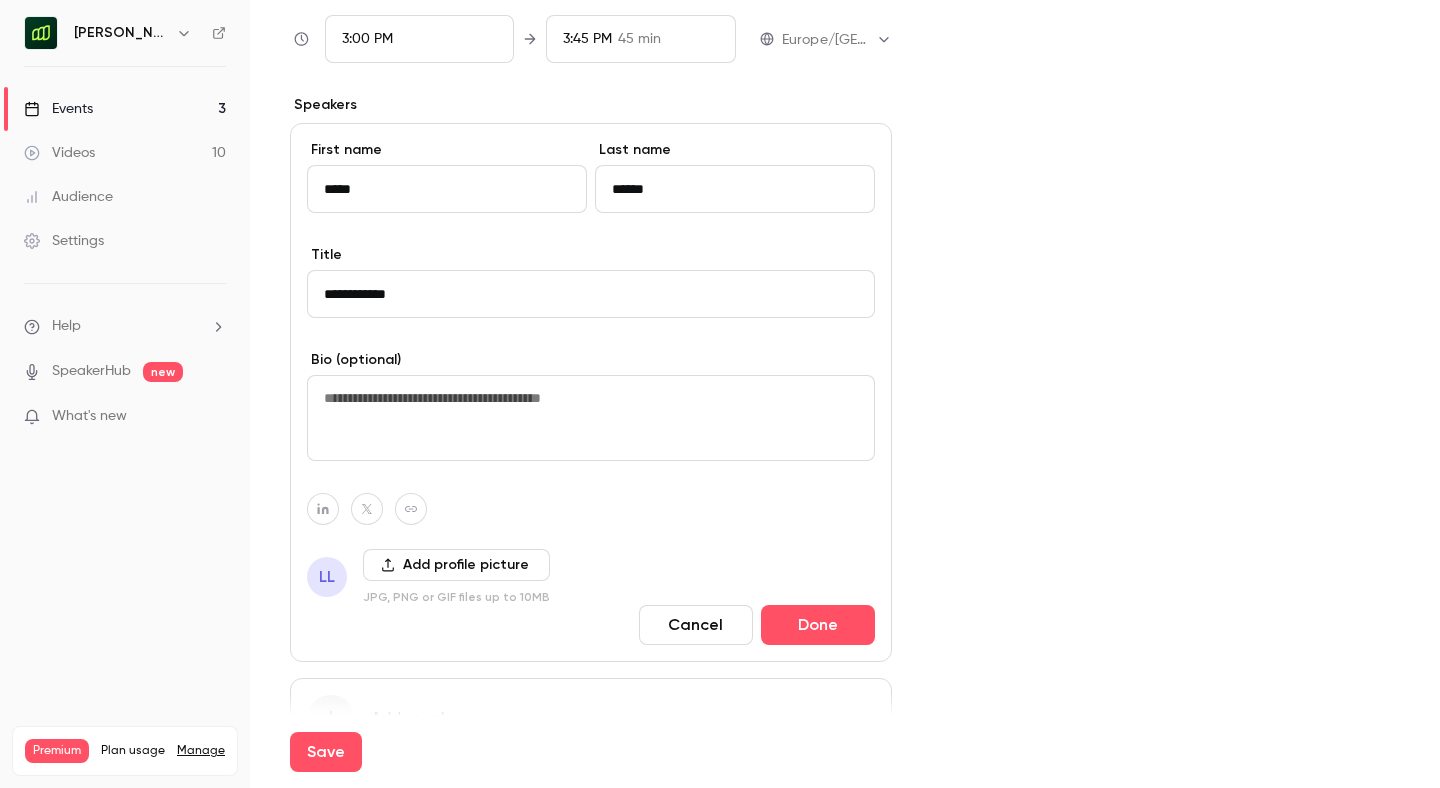 click on "Add profile picture" at bounding box center (456, 565) 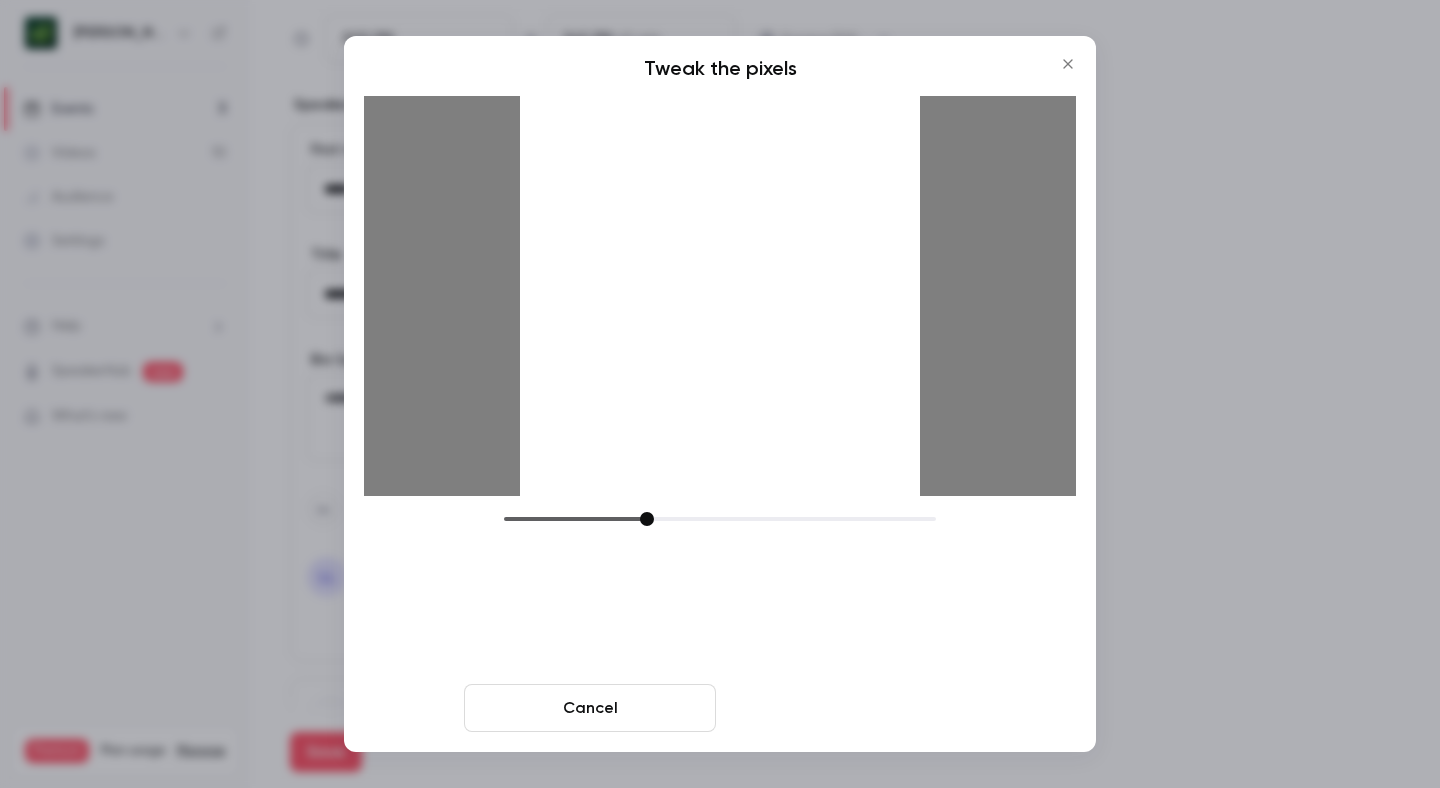 click on "Crop and save" at bounding box center (850, 708) 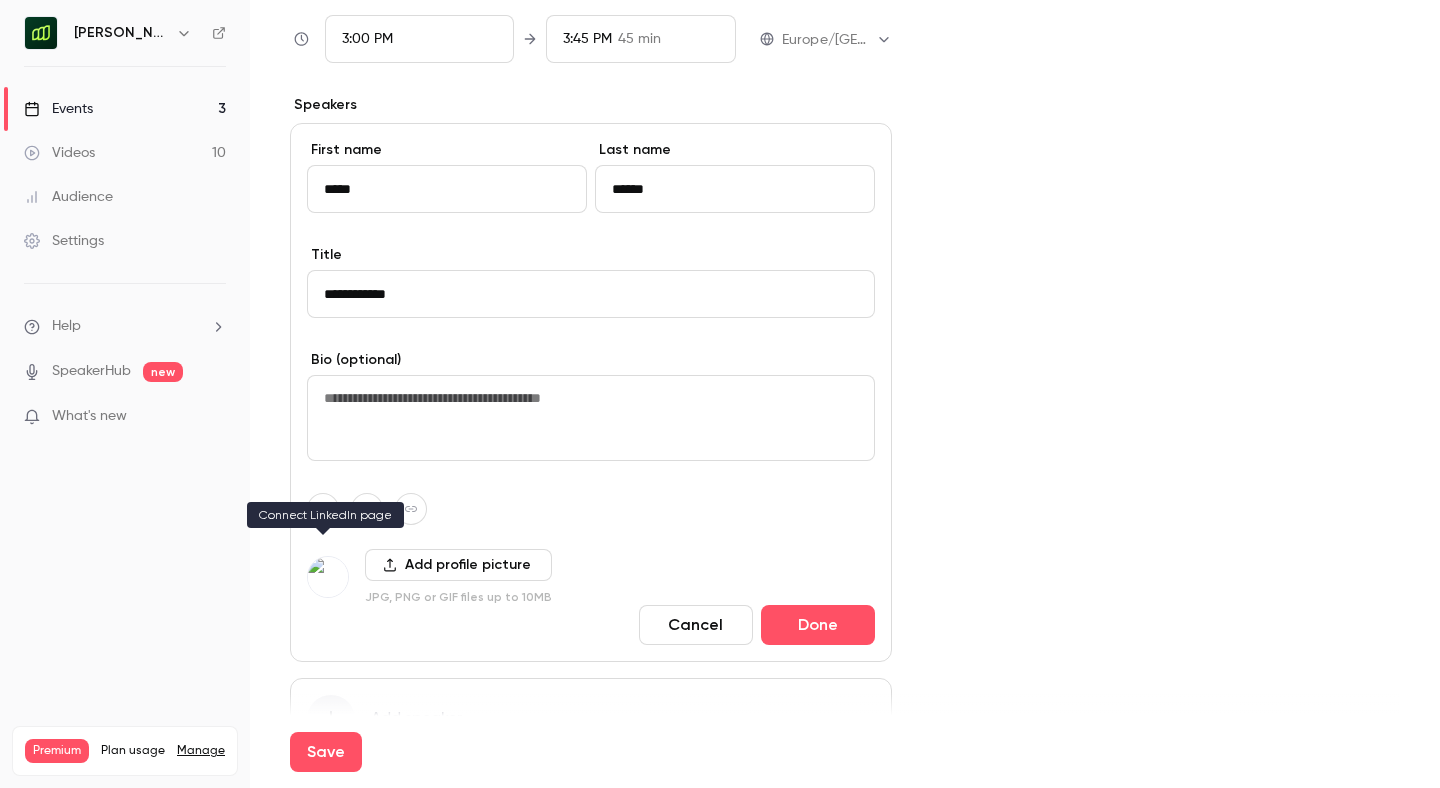 click 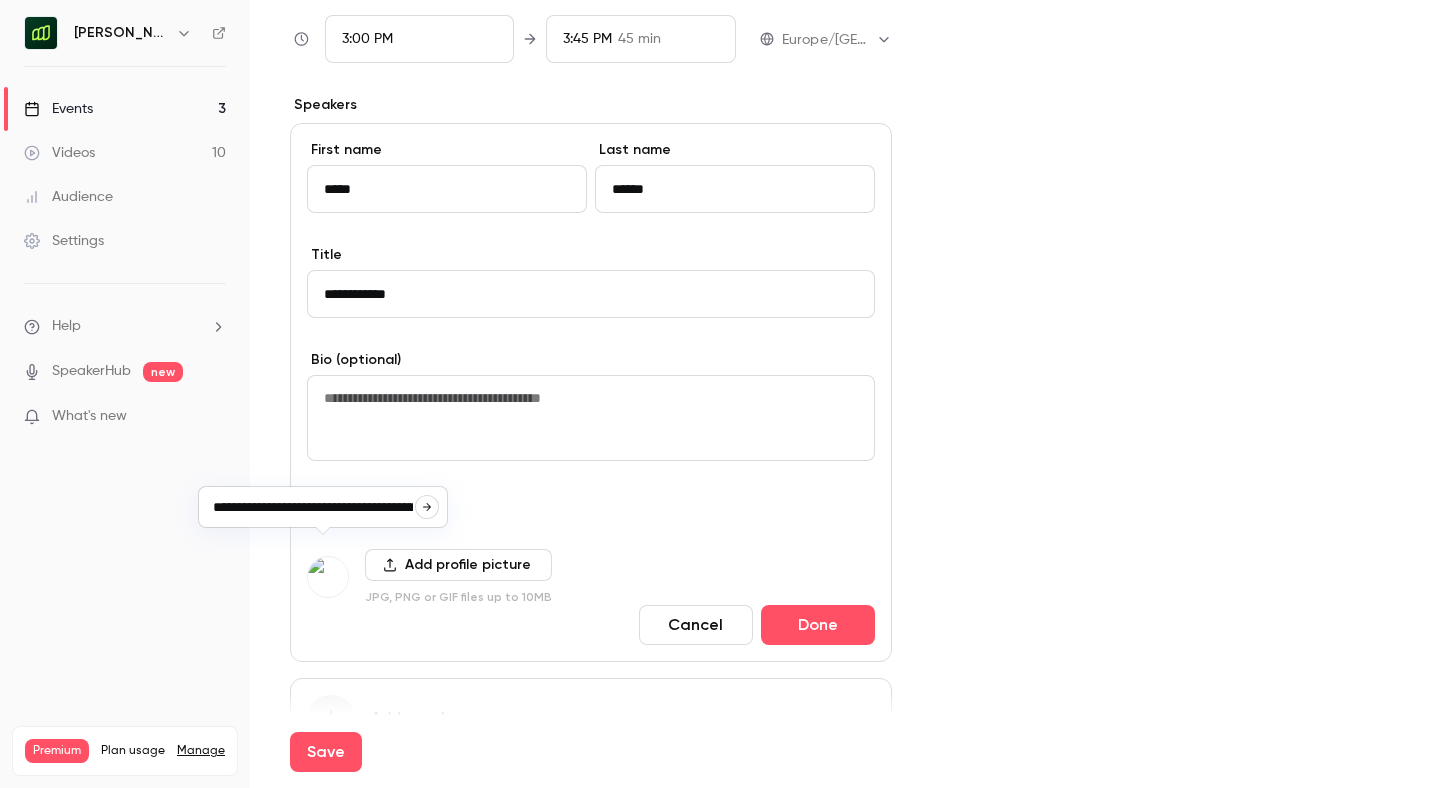 scroll, scrollTop: 0, scrollLeft: 45, axis: horizontal 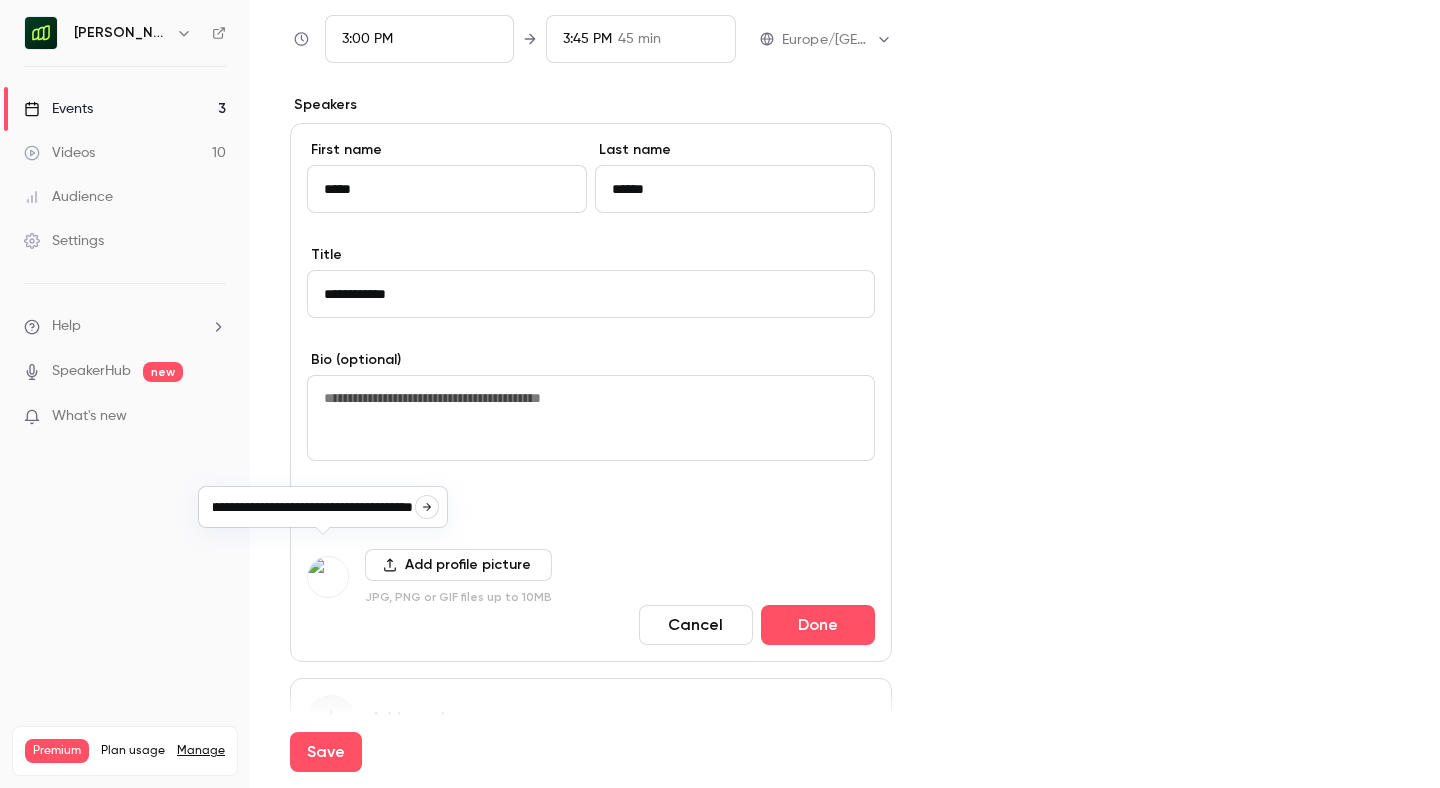 click 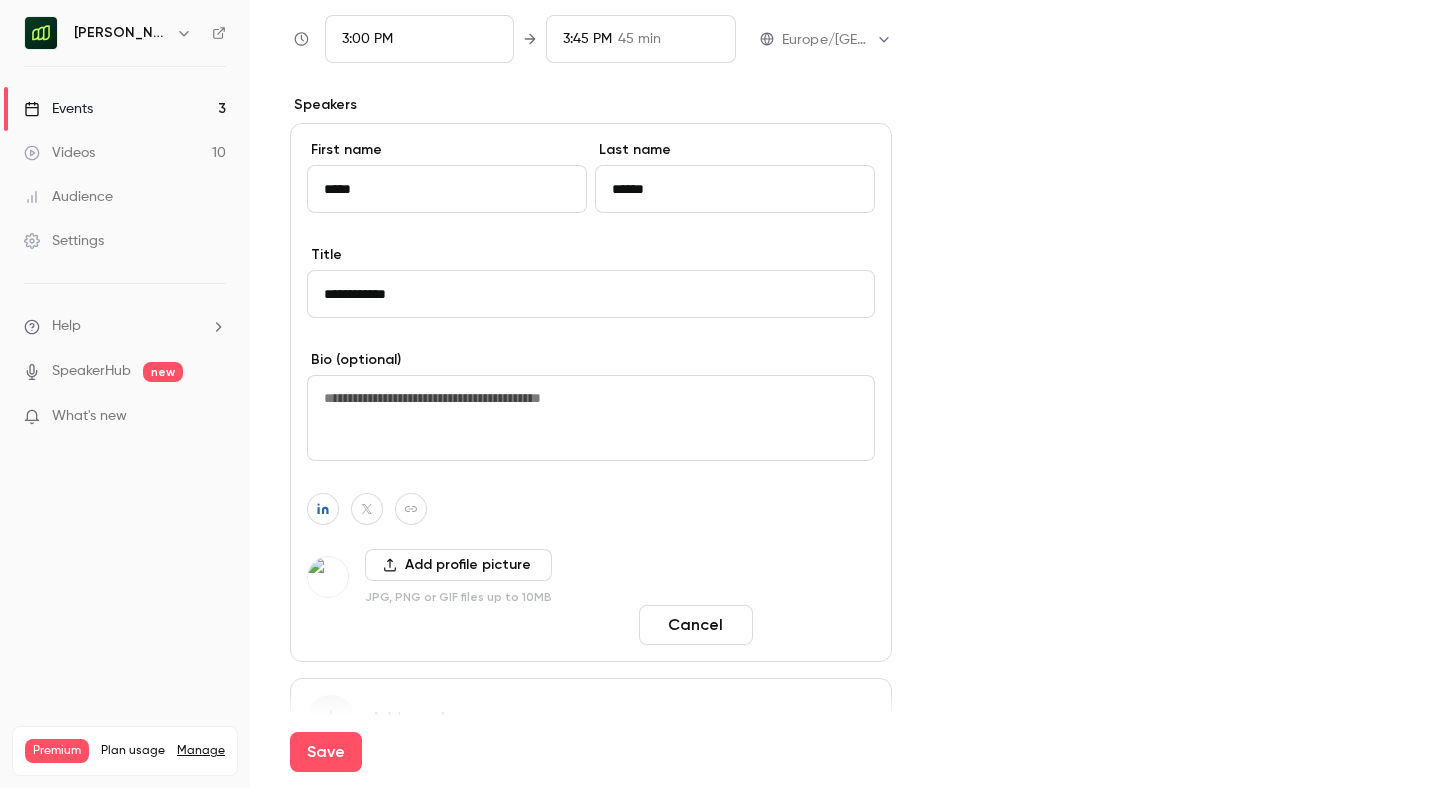click on "Done" at bounding box center [818, 625] 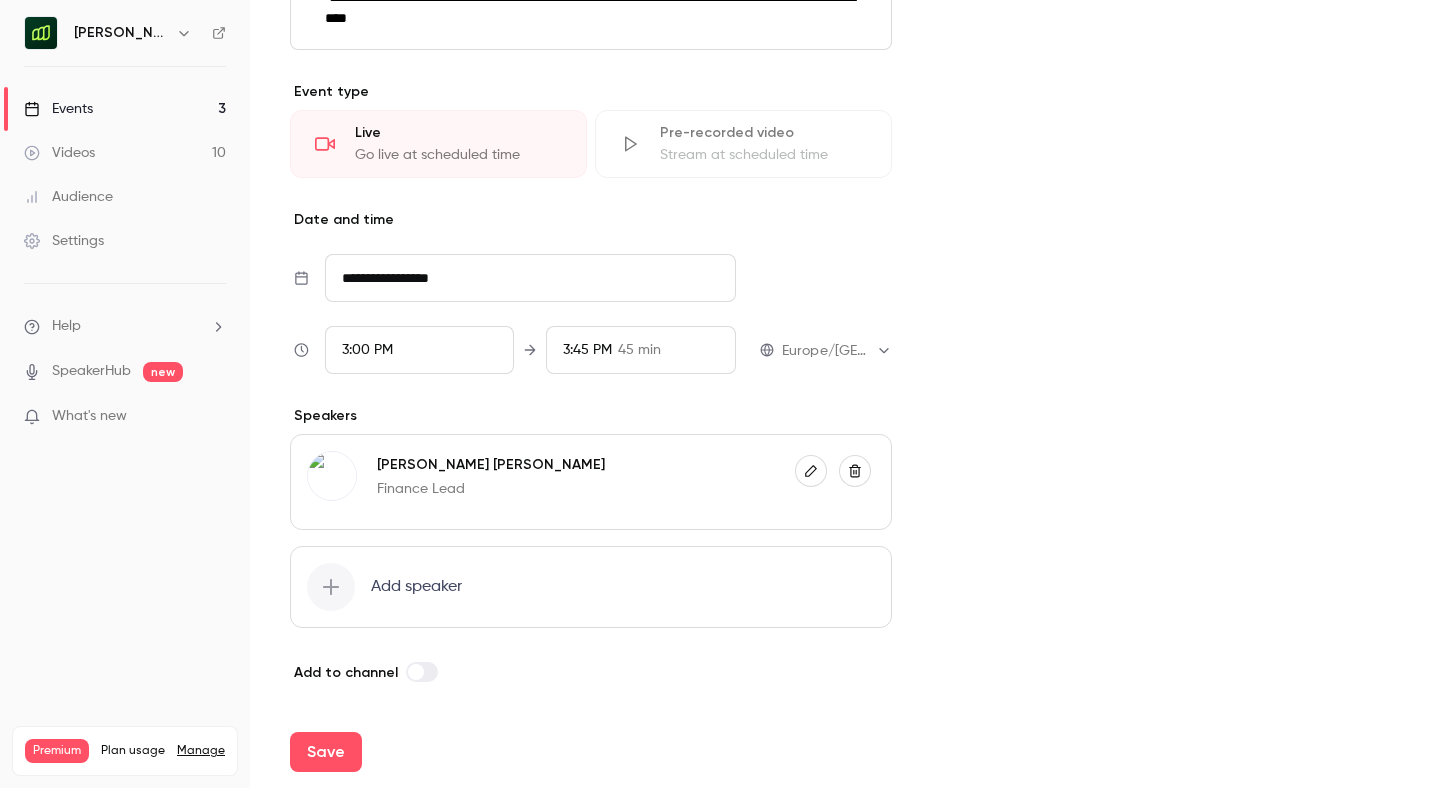 click on "Add speaker" at bounding box center (416, 587) 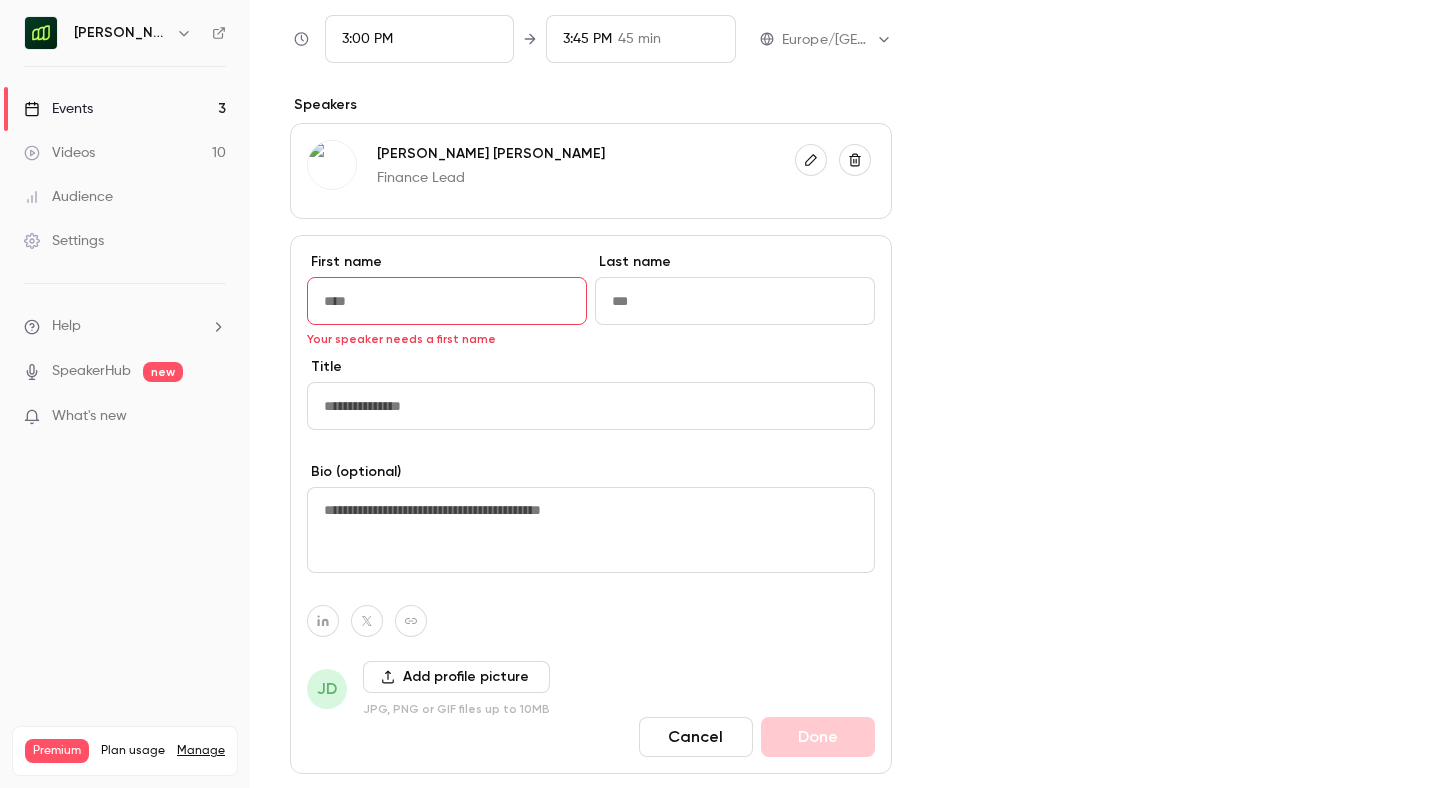 paste on "**********" 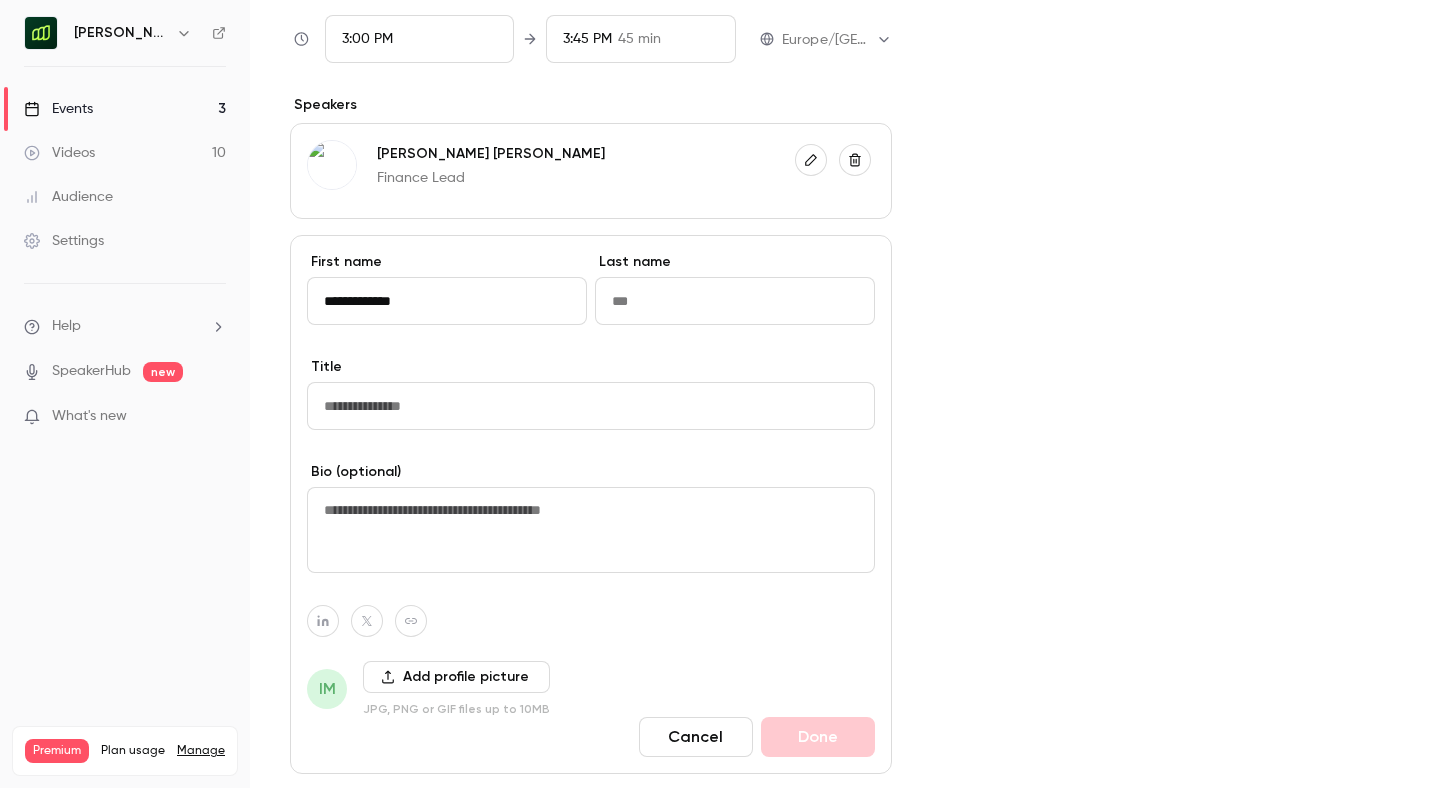 drag, startPoint x: 410, startPoint y: 345, endPoint x: 350, endPoint y: 344, distance: 60.00833 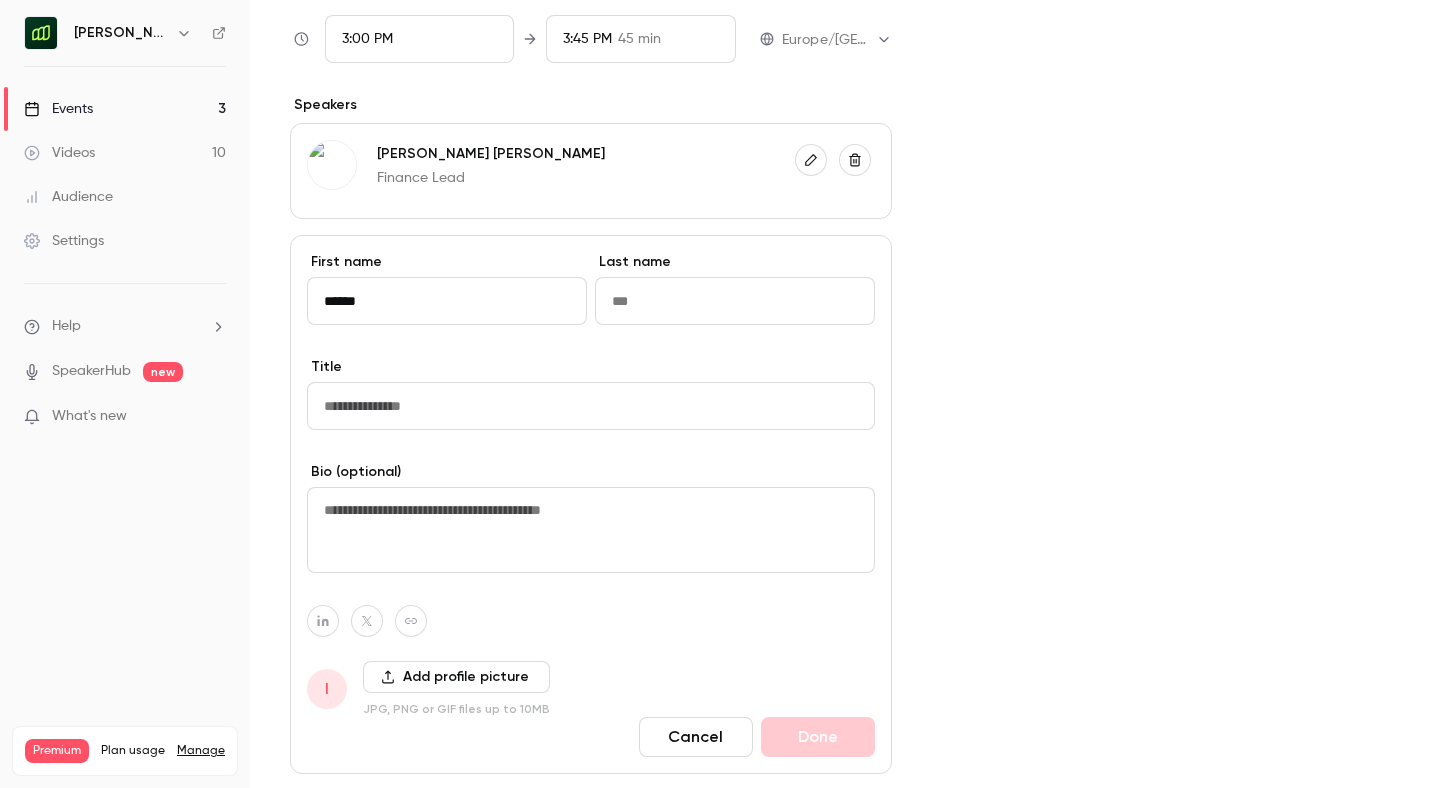 type on "******" 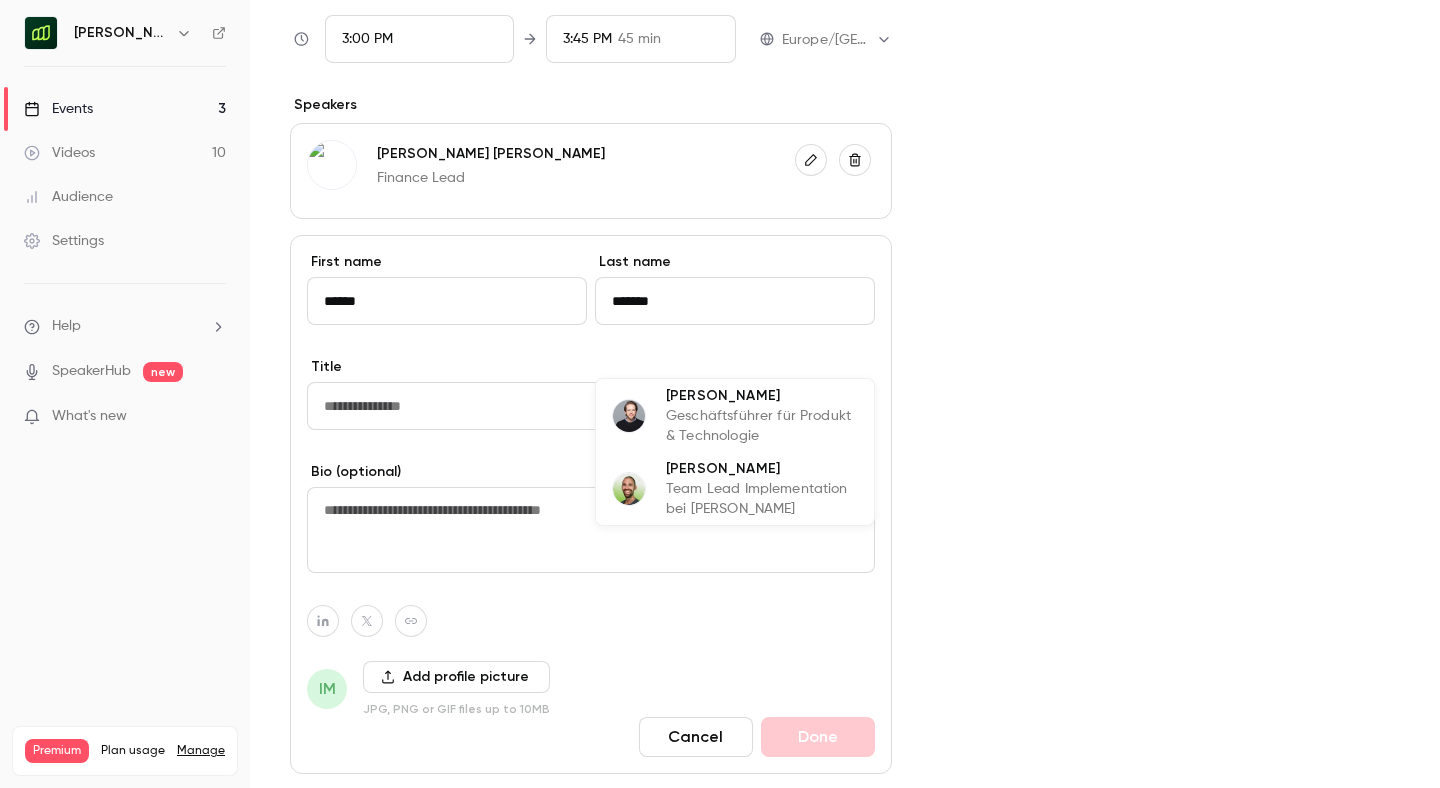 click on "******" at bounding box center [735, 301] 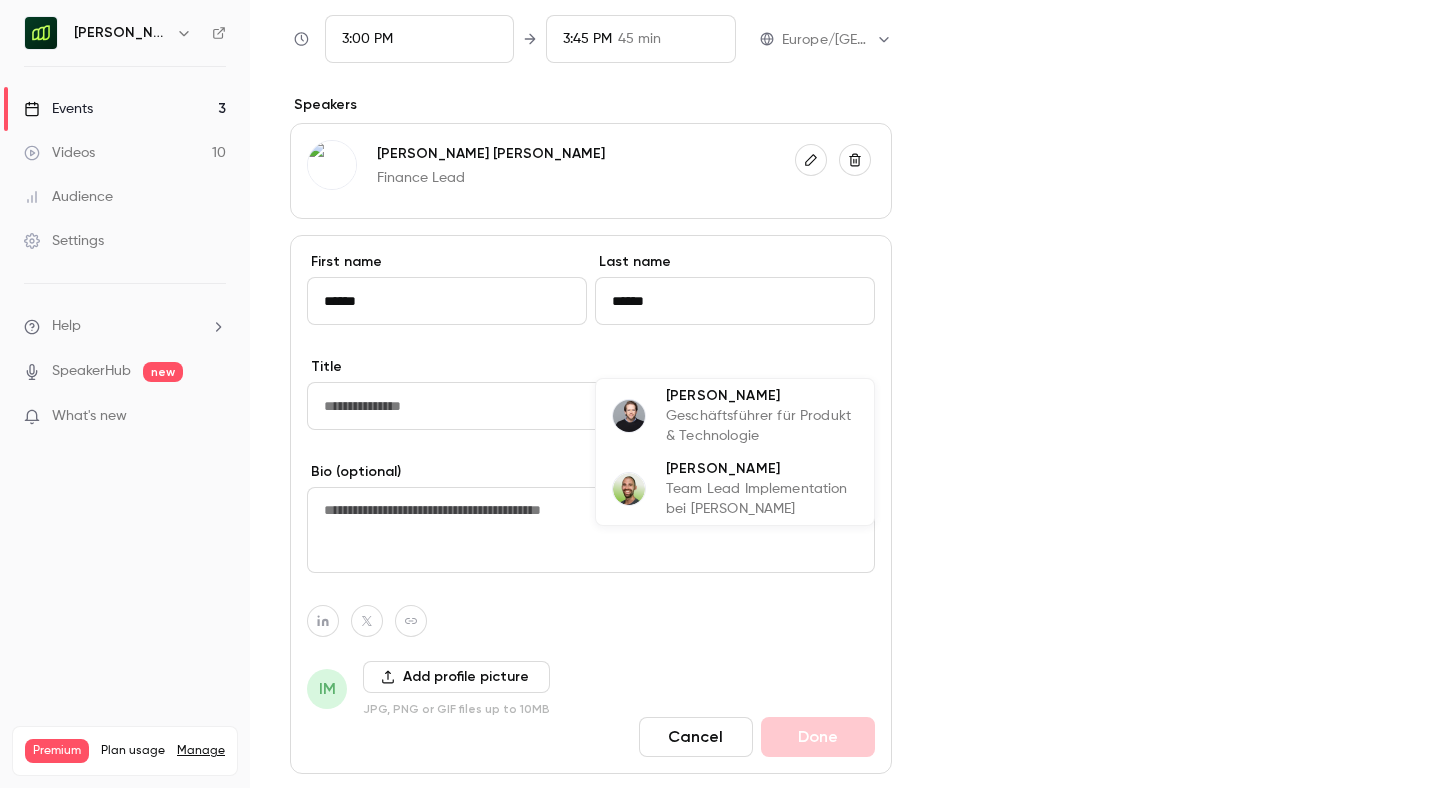 click on "******" at bounding box center [735, 301] 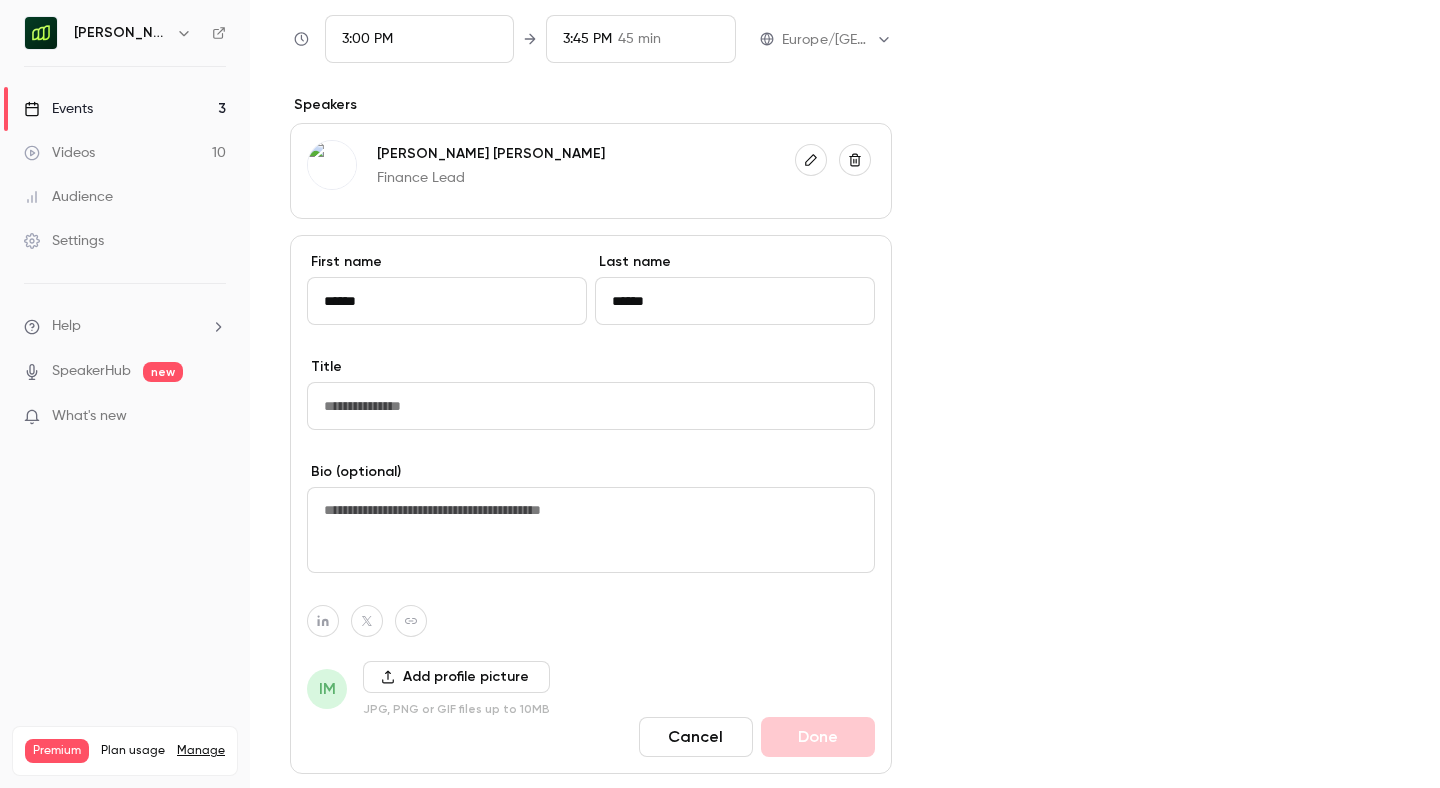 click at bounding box center [591, 406] 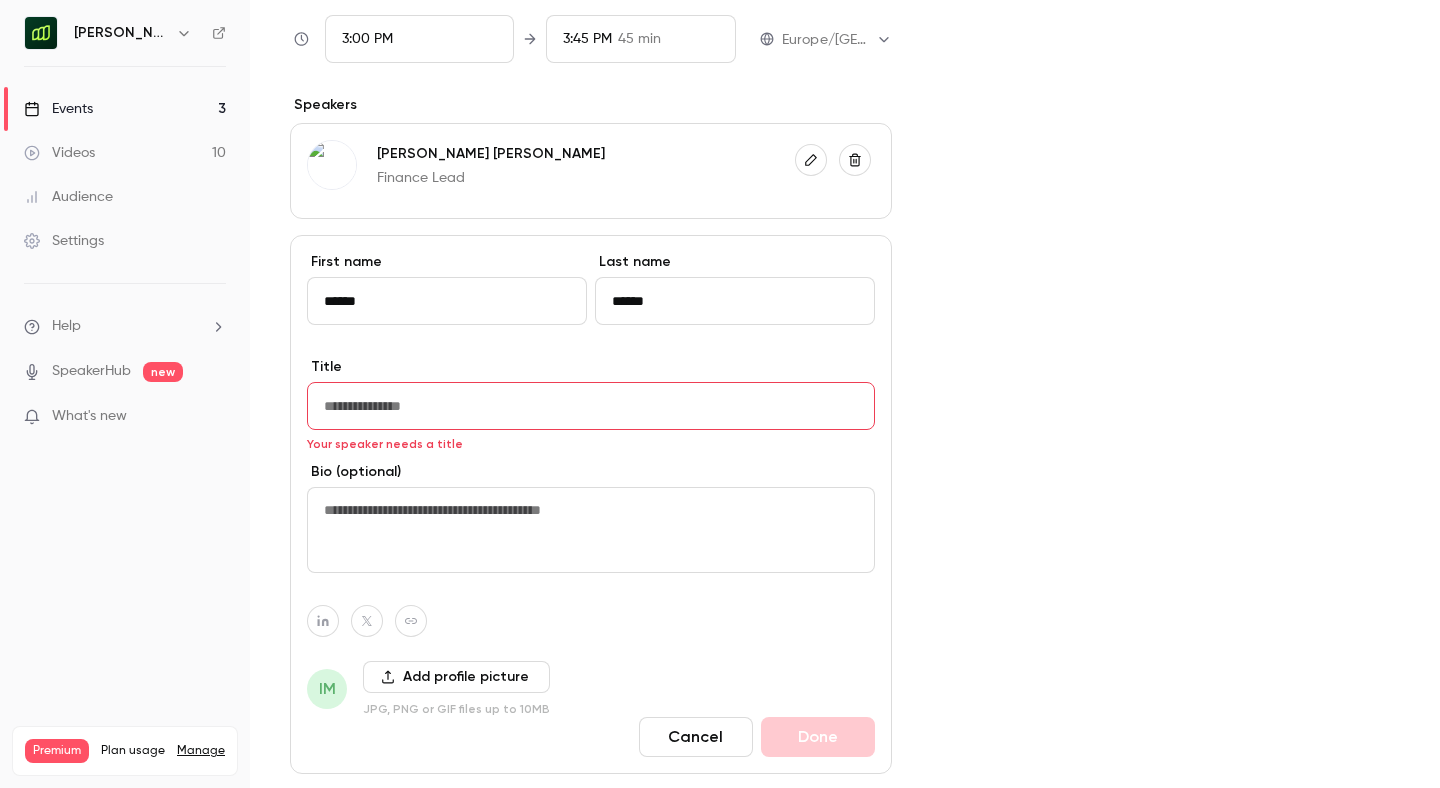 paste on "**********" 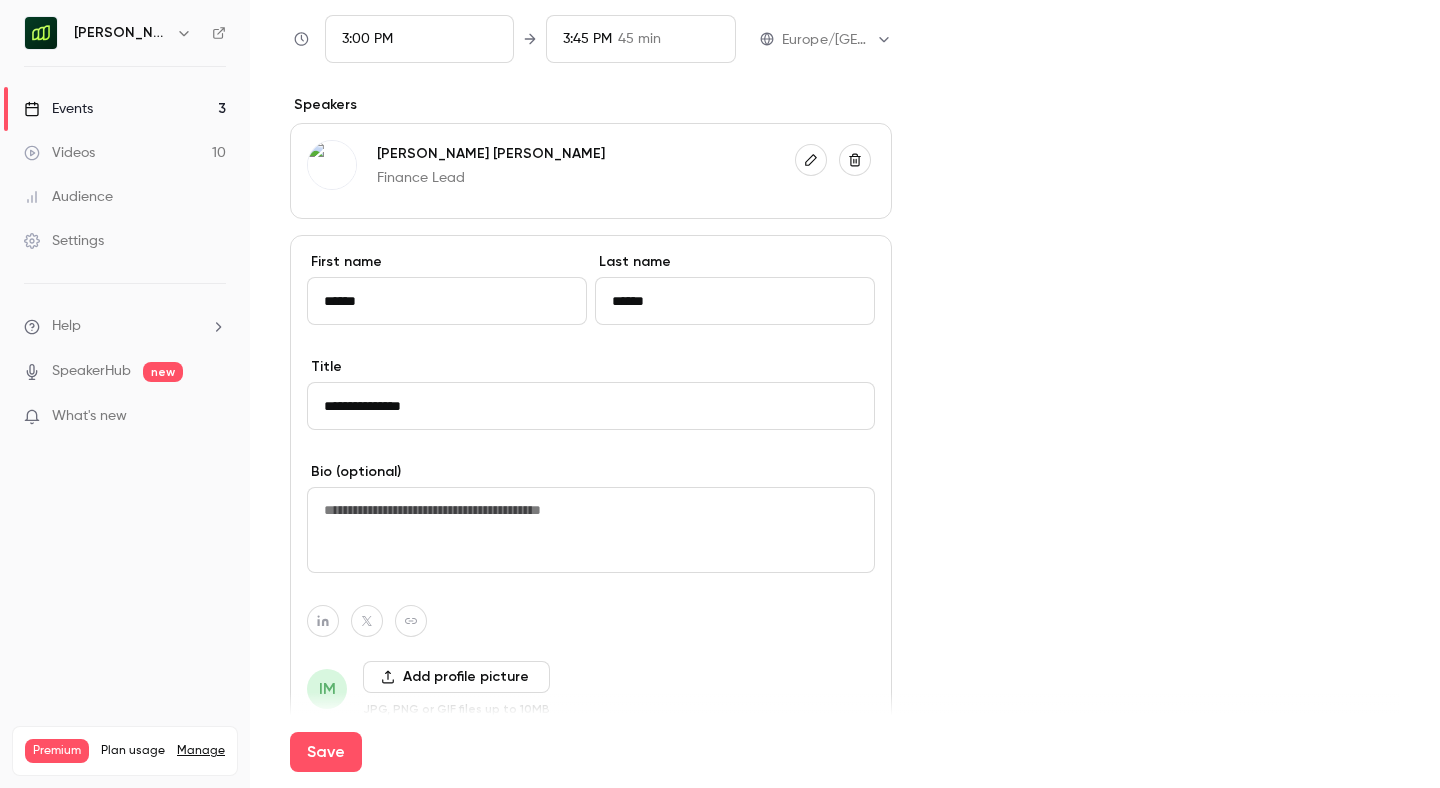 click at bounding box center (591, 530) 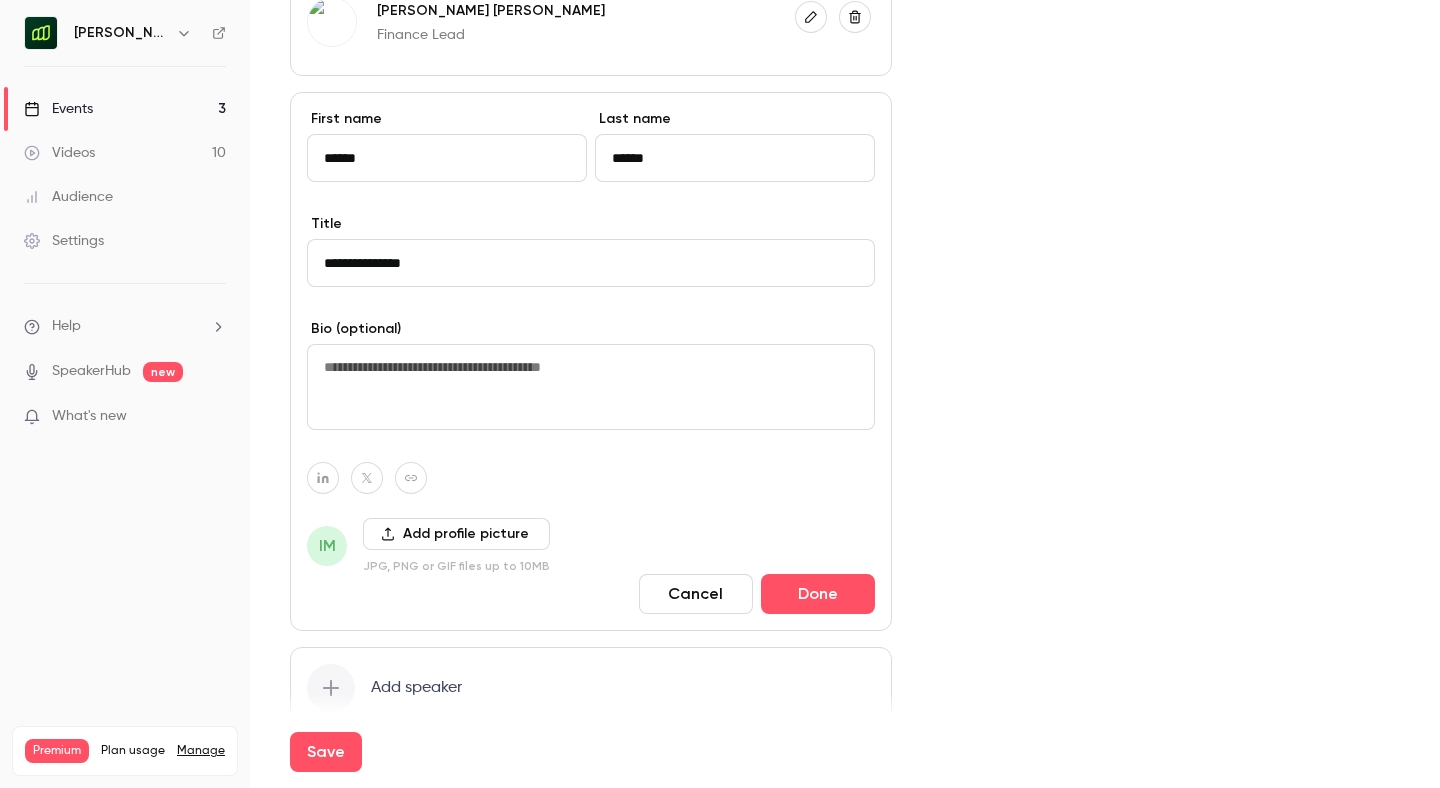 scroll, scrollTop: 1004, scrollLeft: 0, axis: vertical 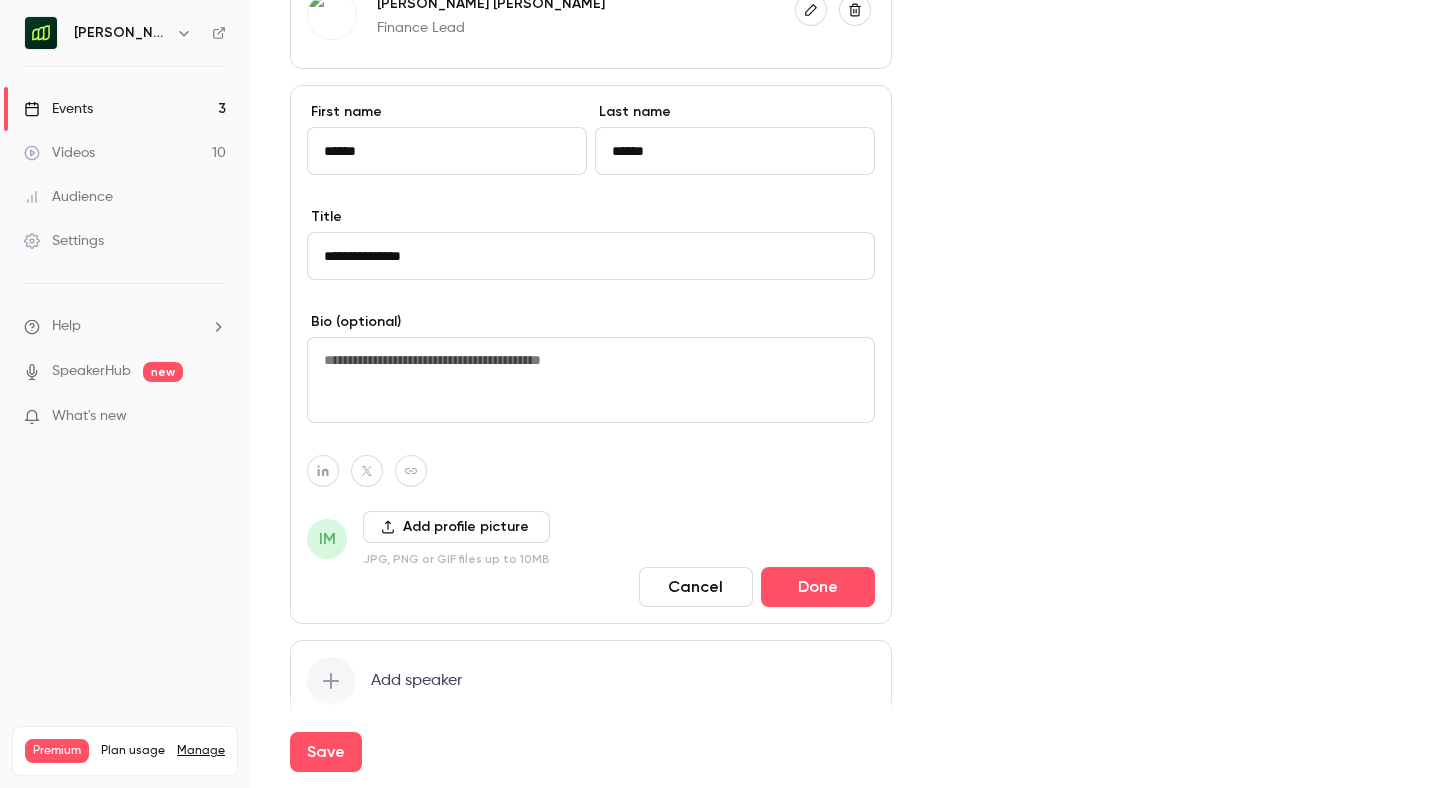 click on "**********" at bounding box center (591, 256) 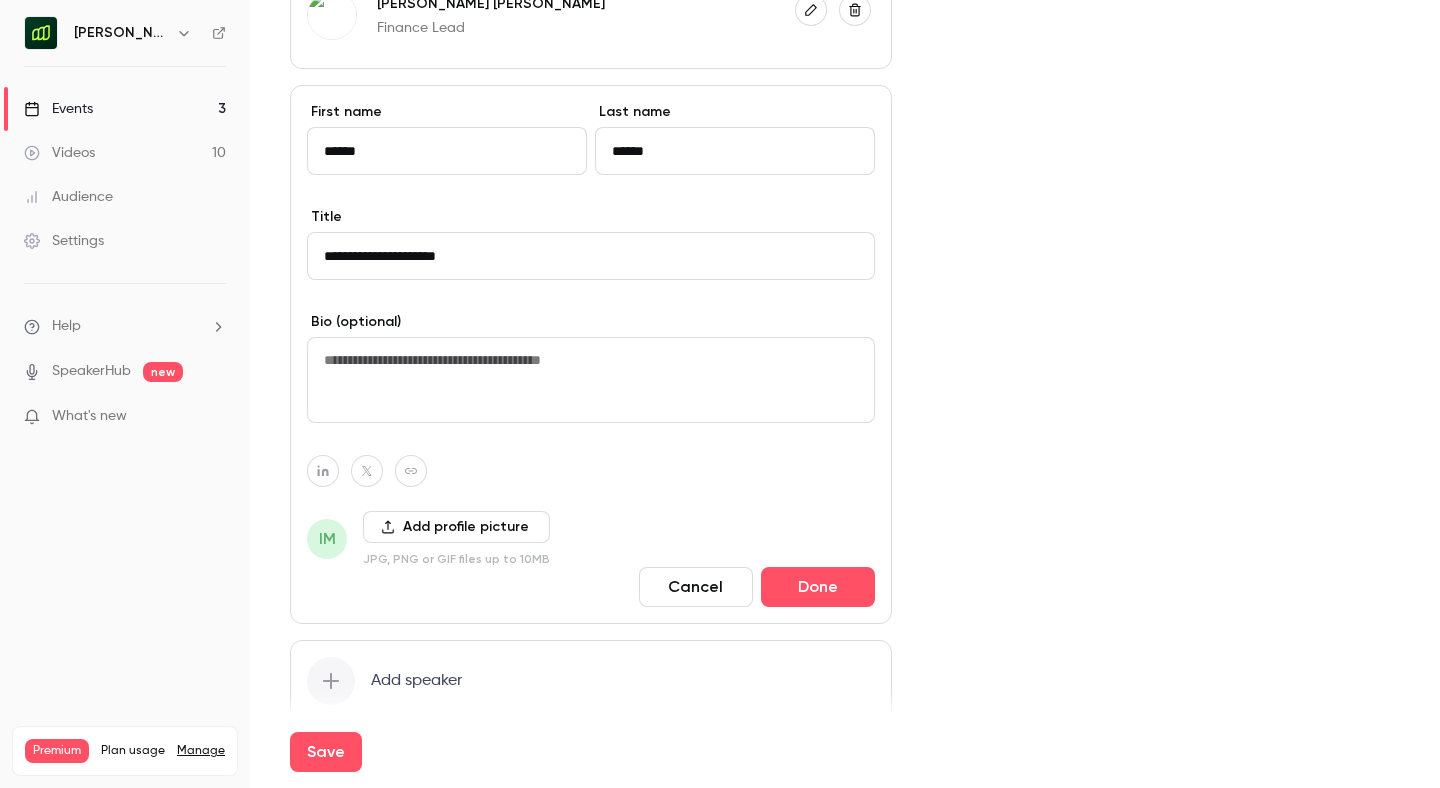 click on "**********" at bounding box center (591, 256) 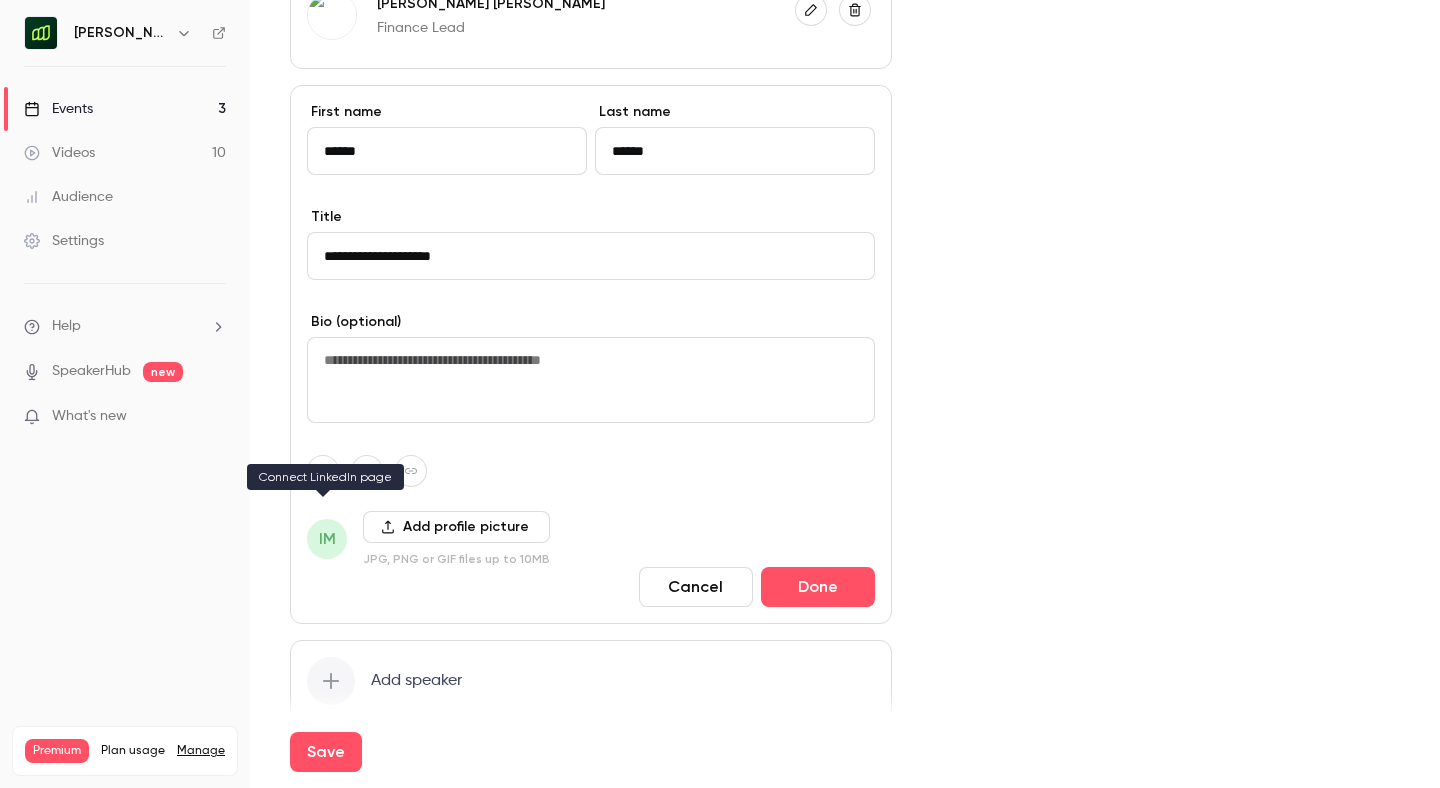 type on "**********" 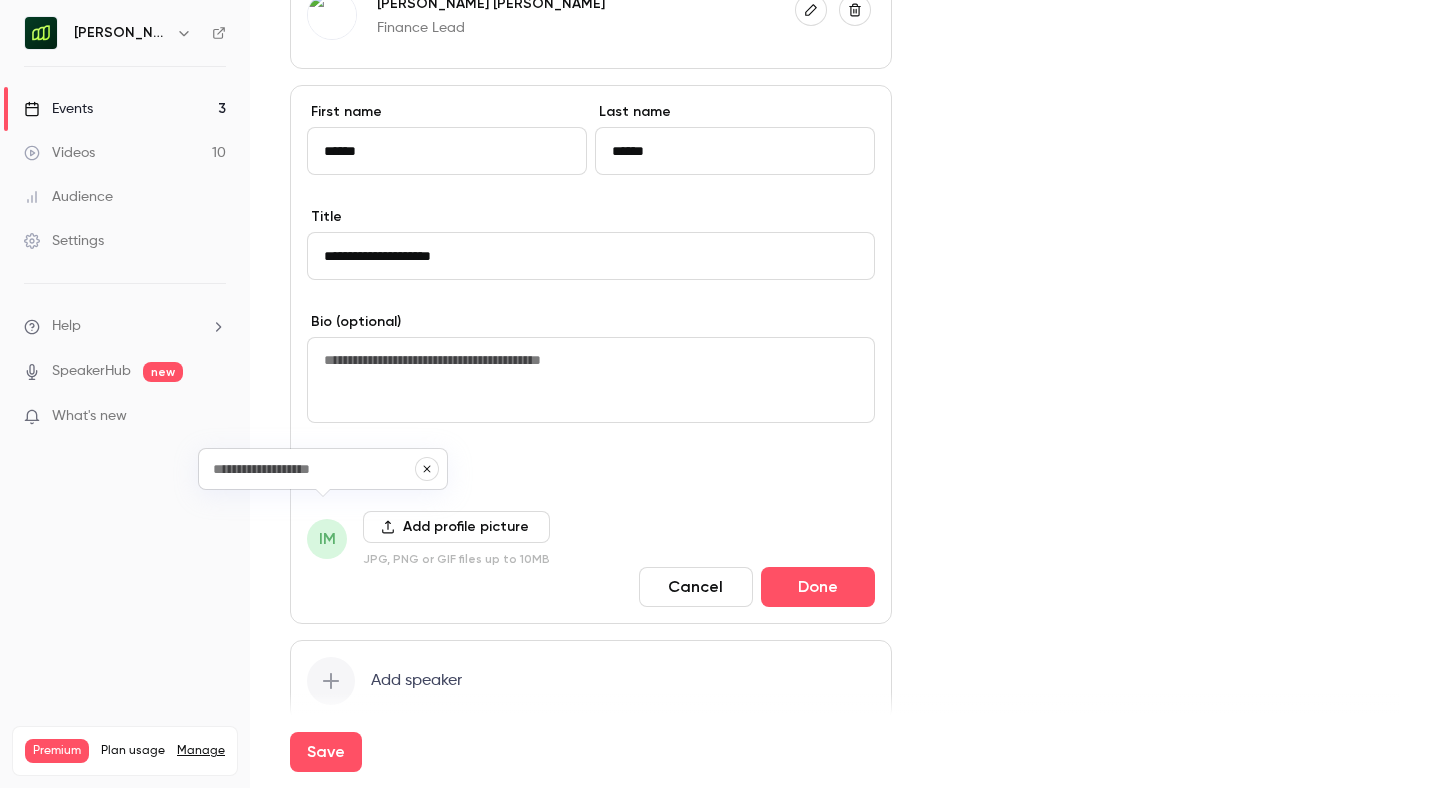 click on "Add profile picture" at bounding box center [456, 527] 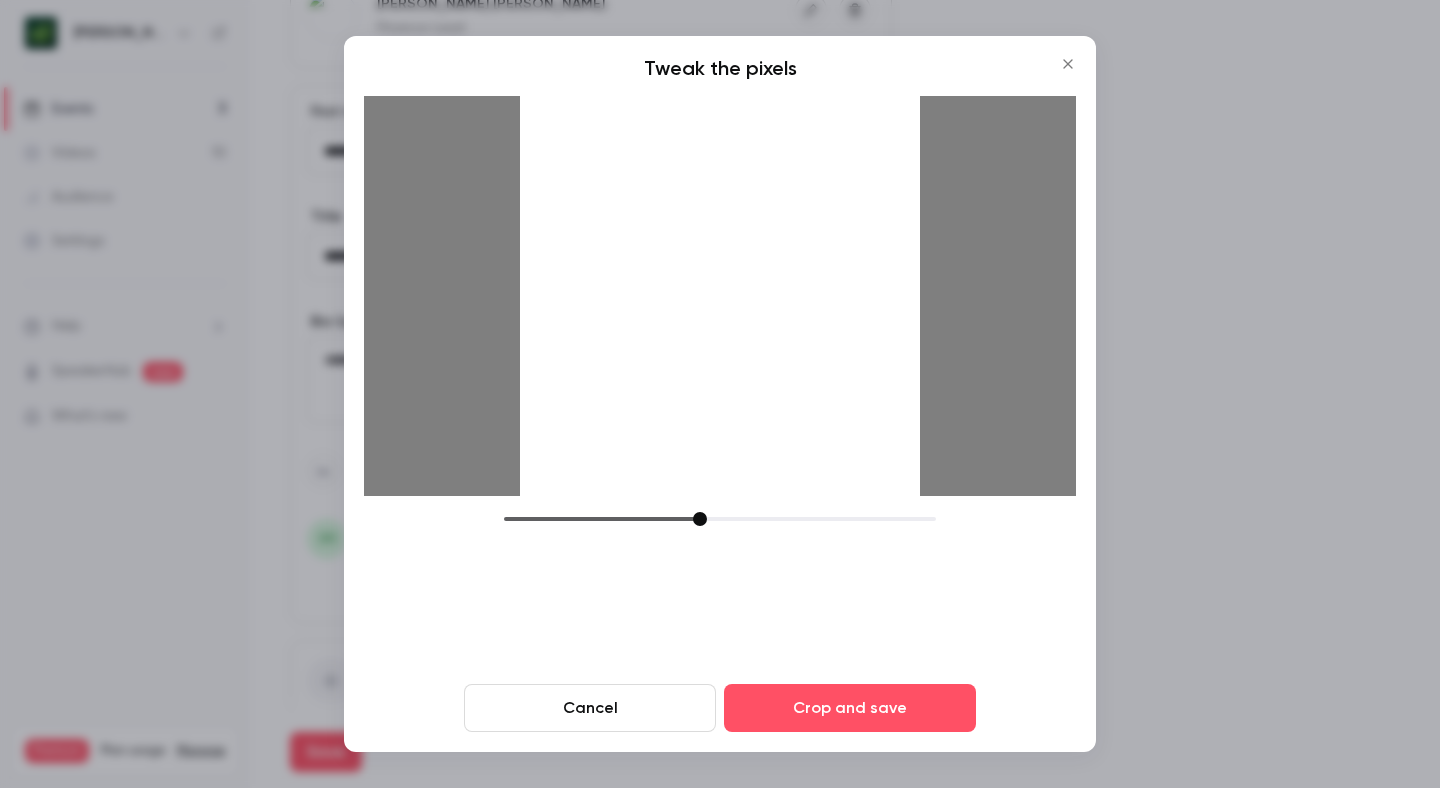 drag, startPoint x: 646, startPoint y: 516, endPoint x: 699, endPoint y: 525, distance: 53.75872 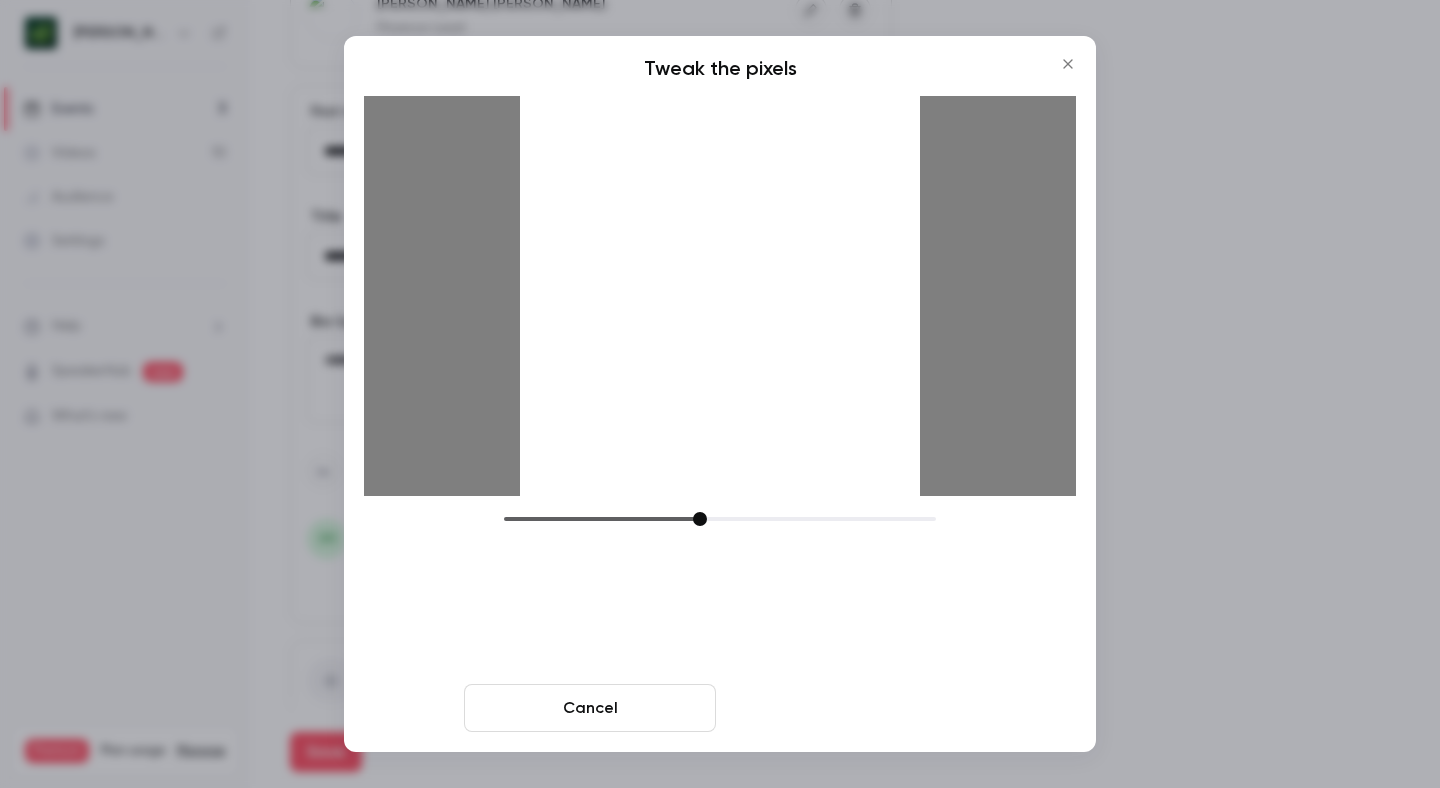 click on "Crop and save" at bounding box center (850, 708) 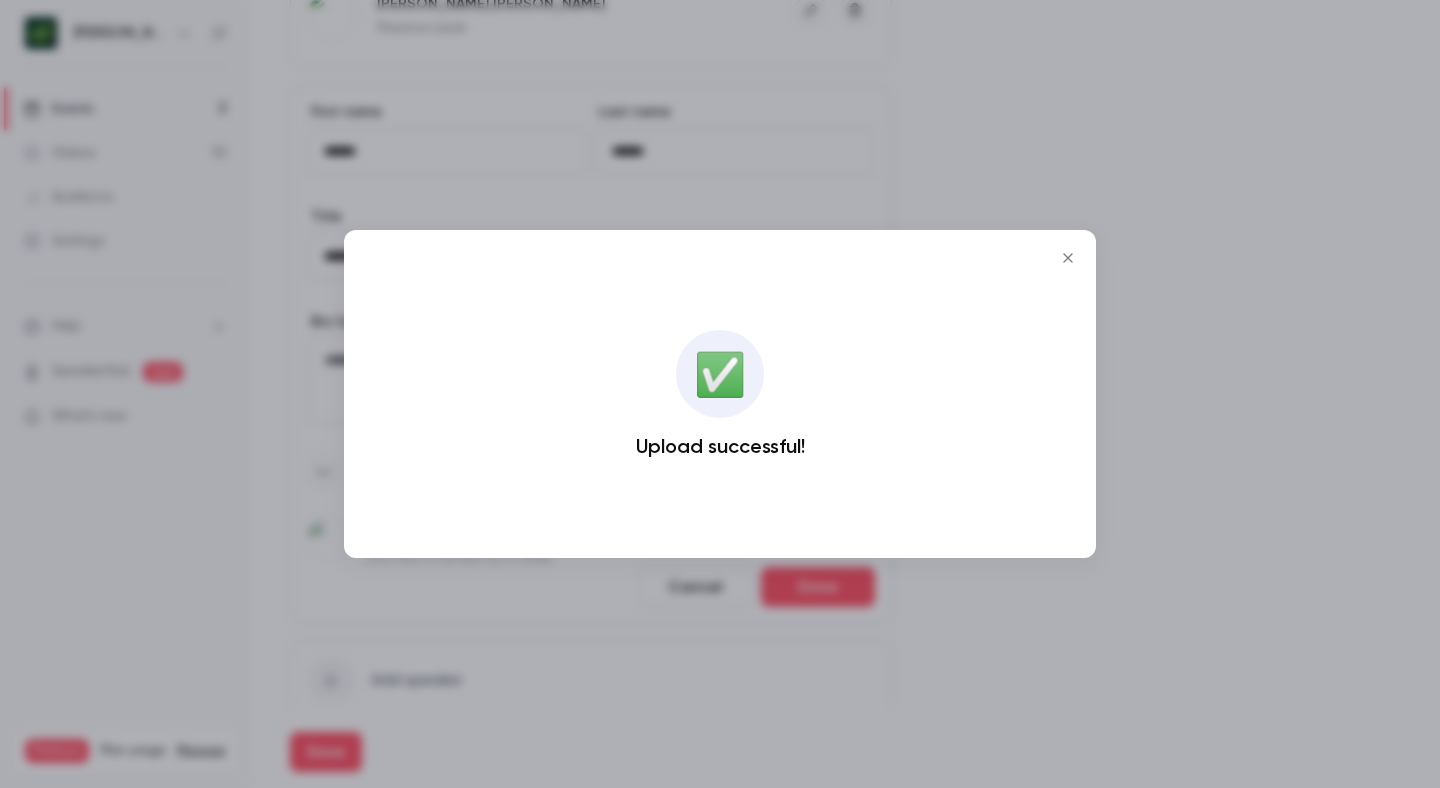 click 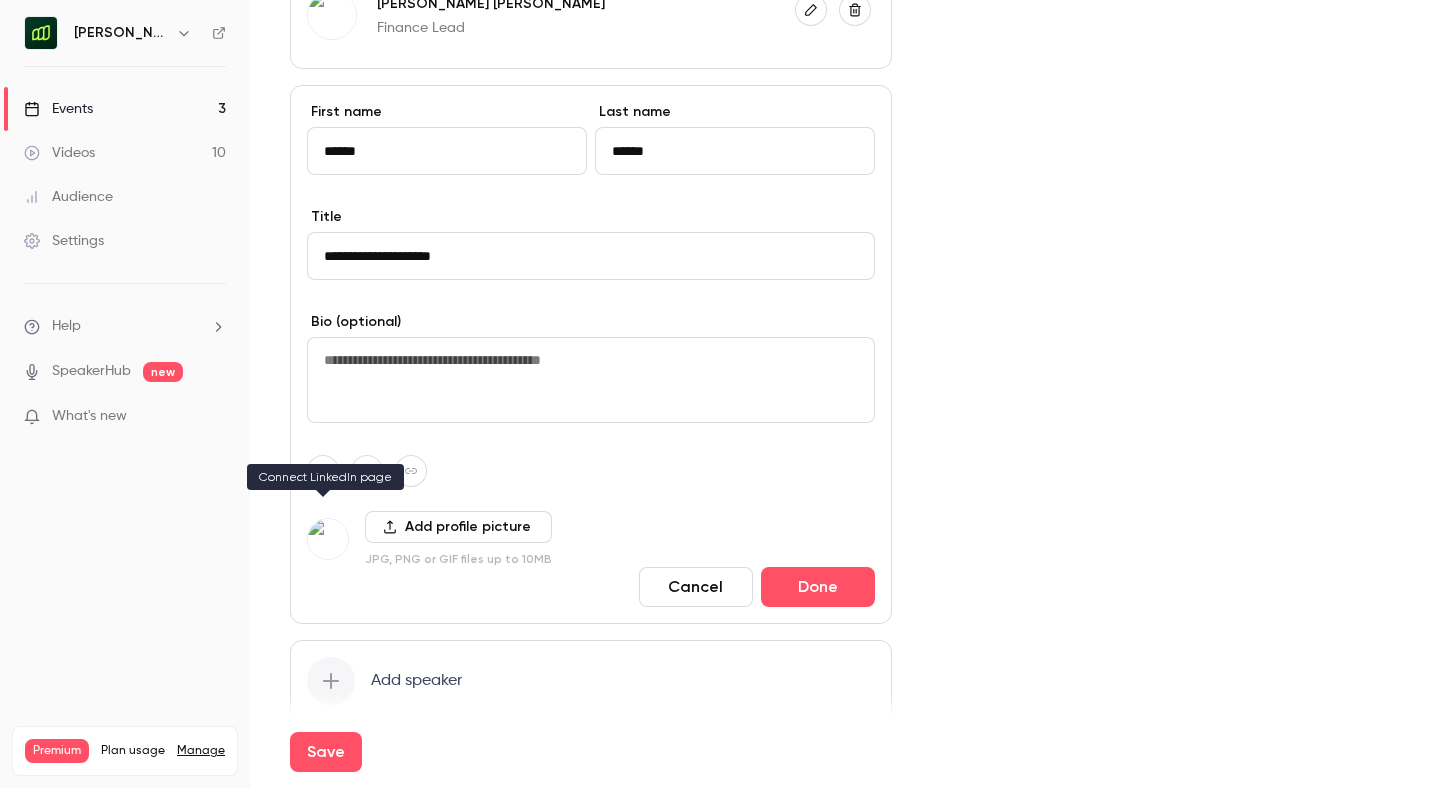 click 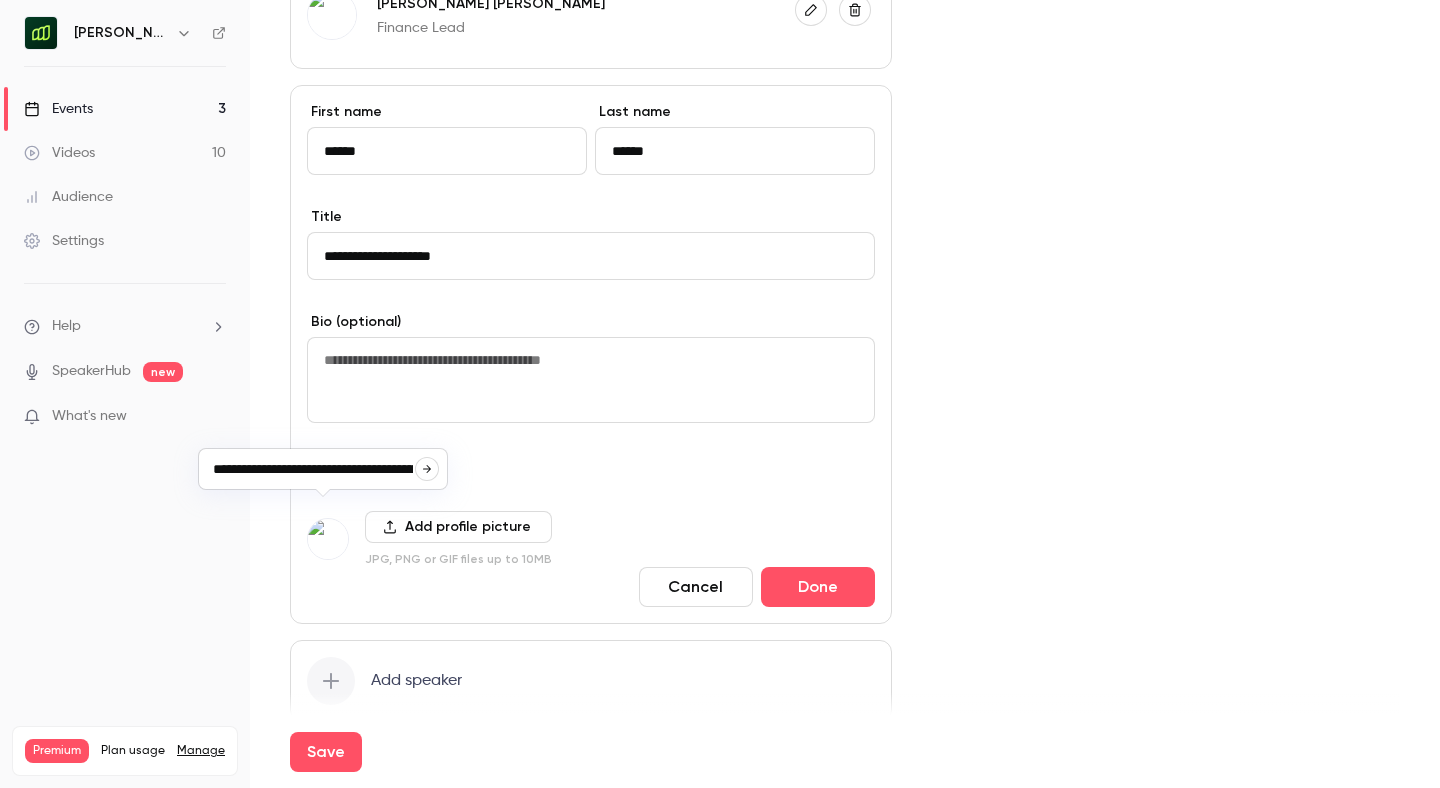 scroll, scrollTop: 0, scrollLeft: 126, axis: horizontal 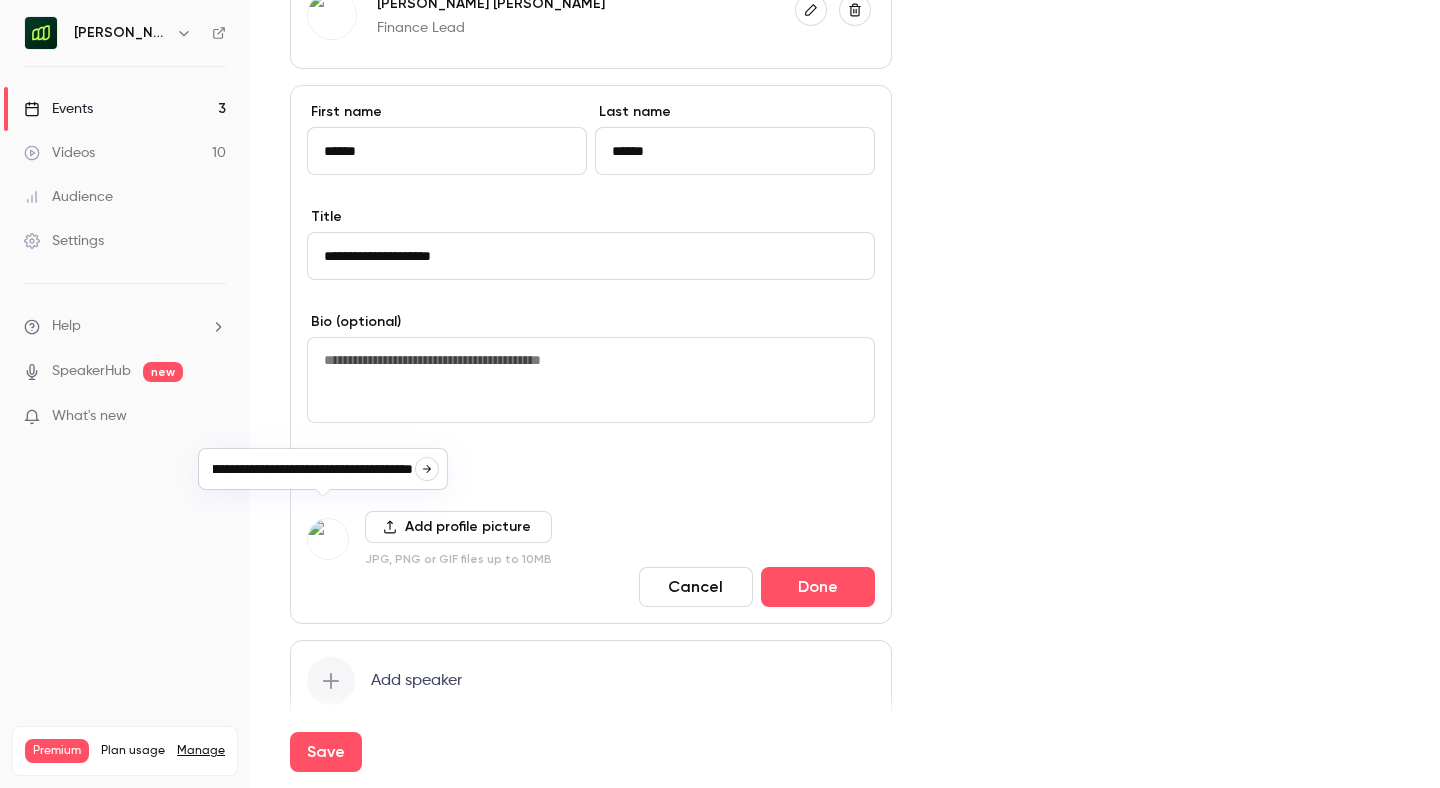 click 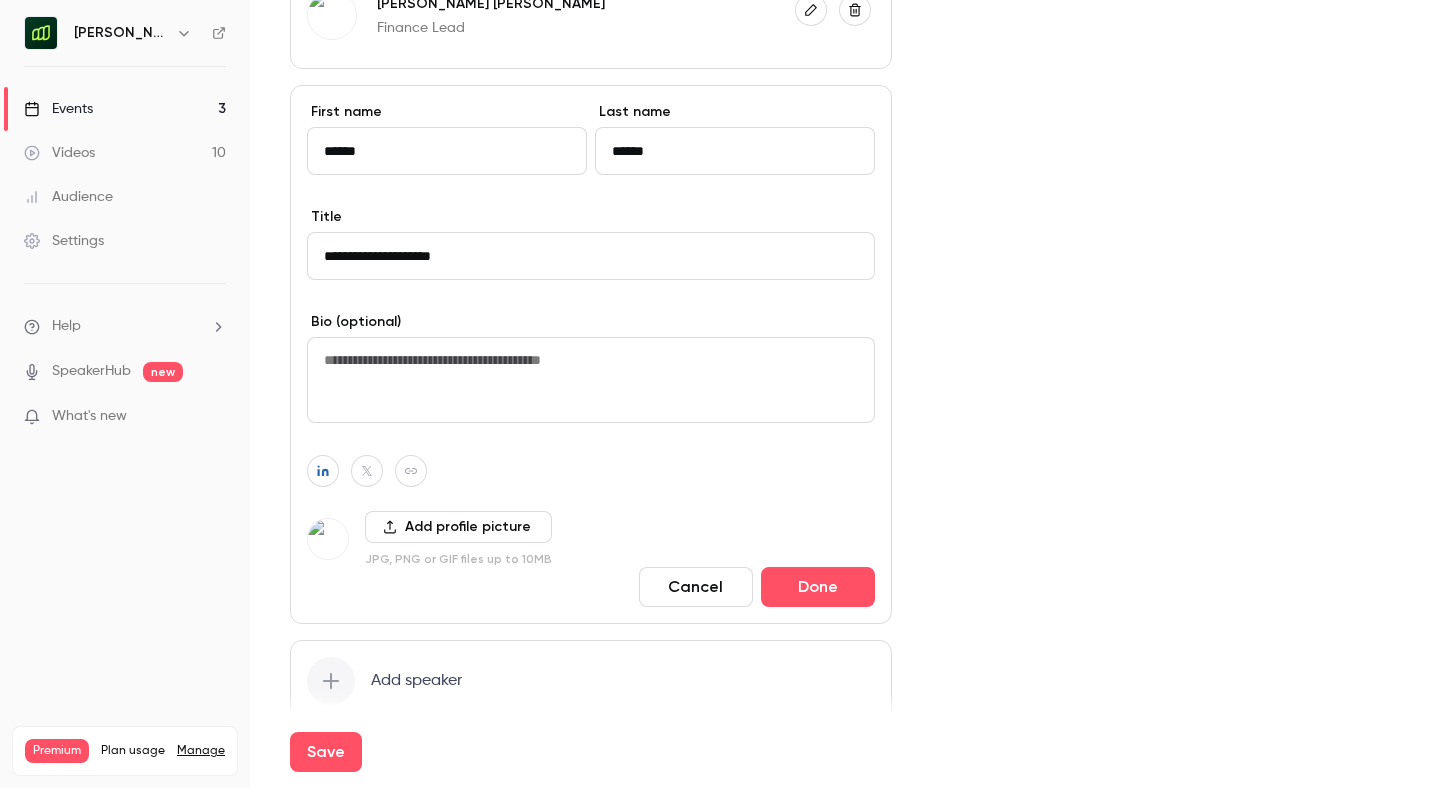 scroll, scrollTop: 0, scrollLeft: 0, axis: both 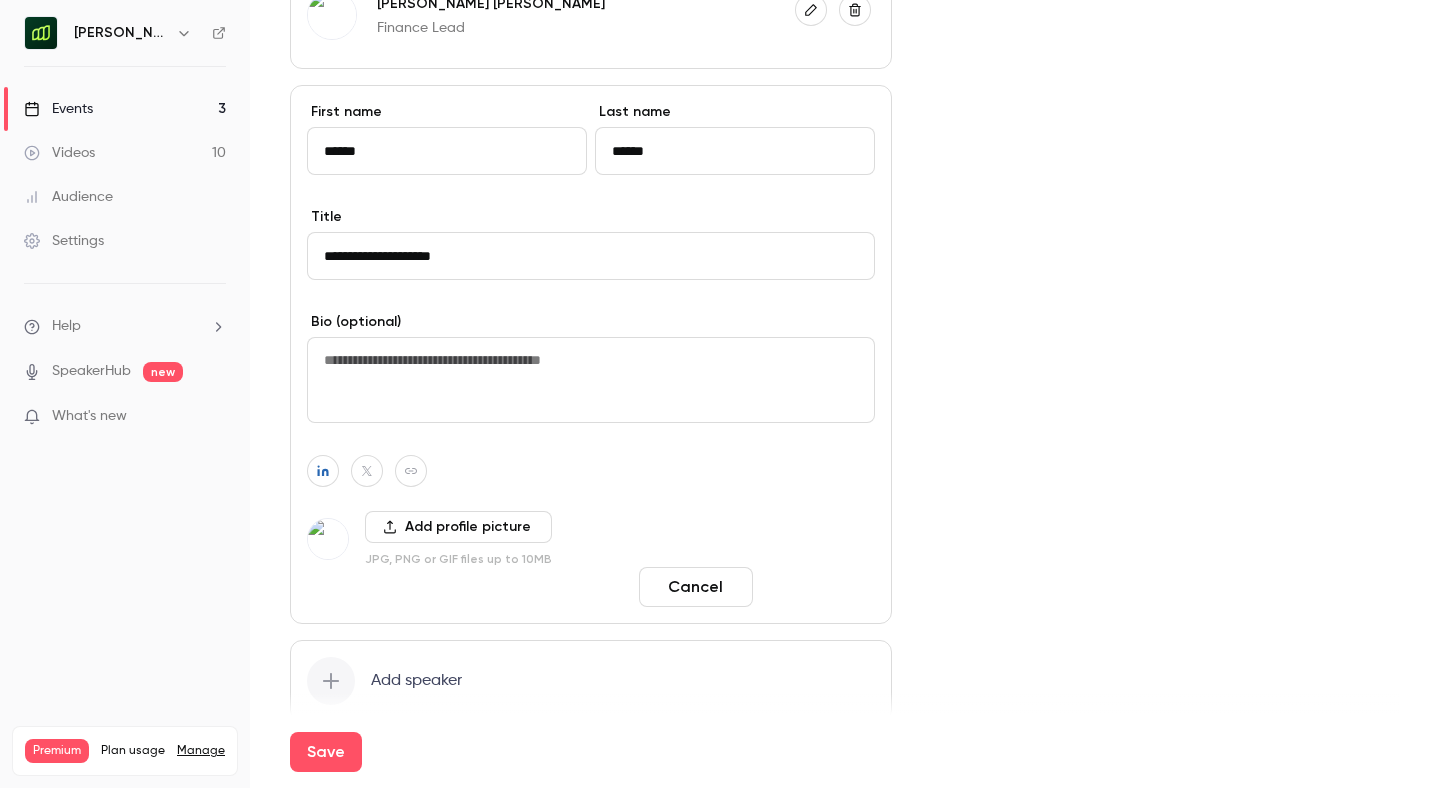 click on "Done" at bounding box center [818, 587] 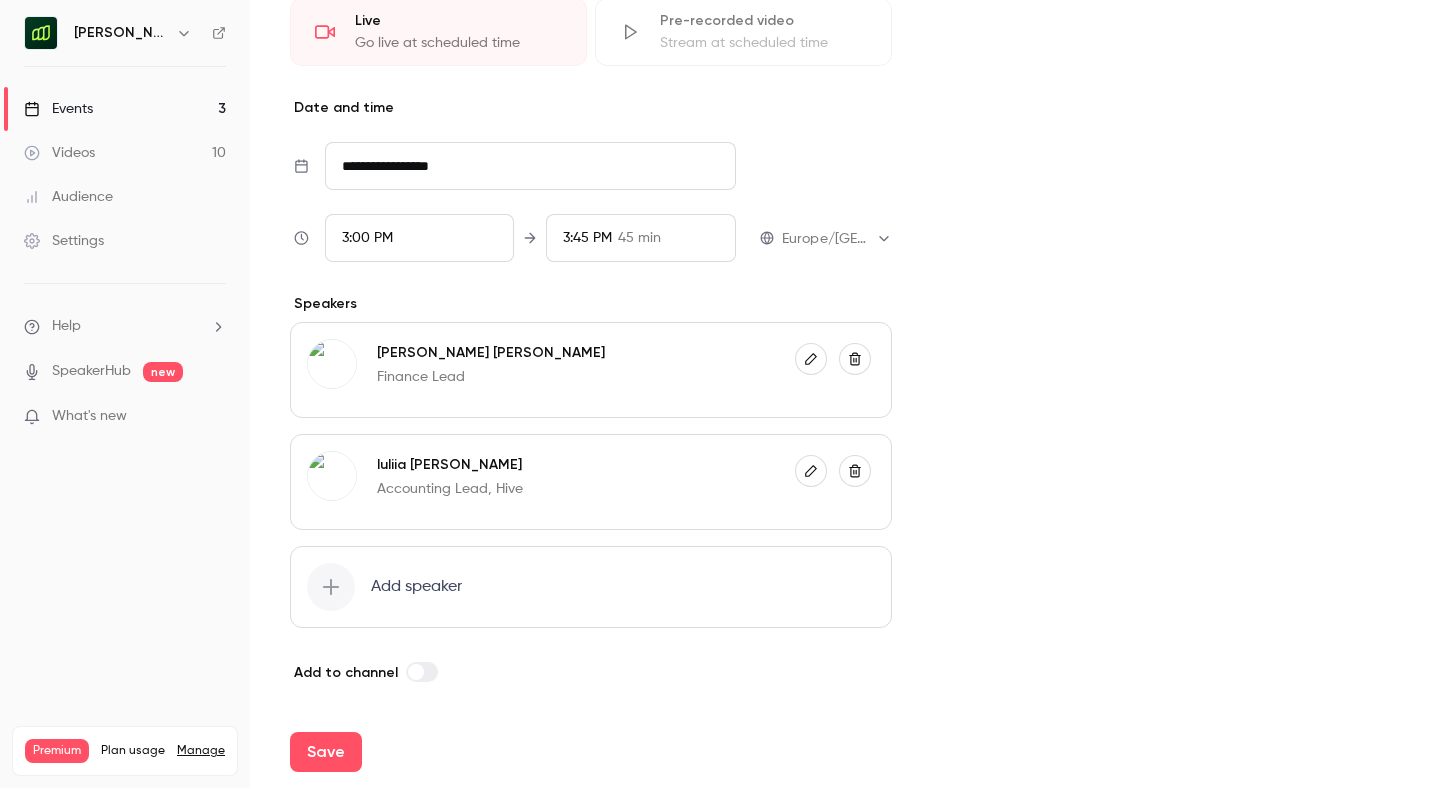 scroll, scrollTop: 700, scrollLeft: 0, axis: vertical 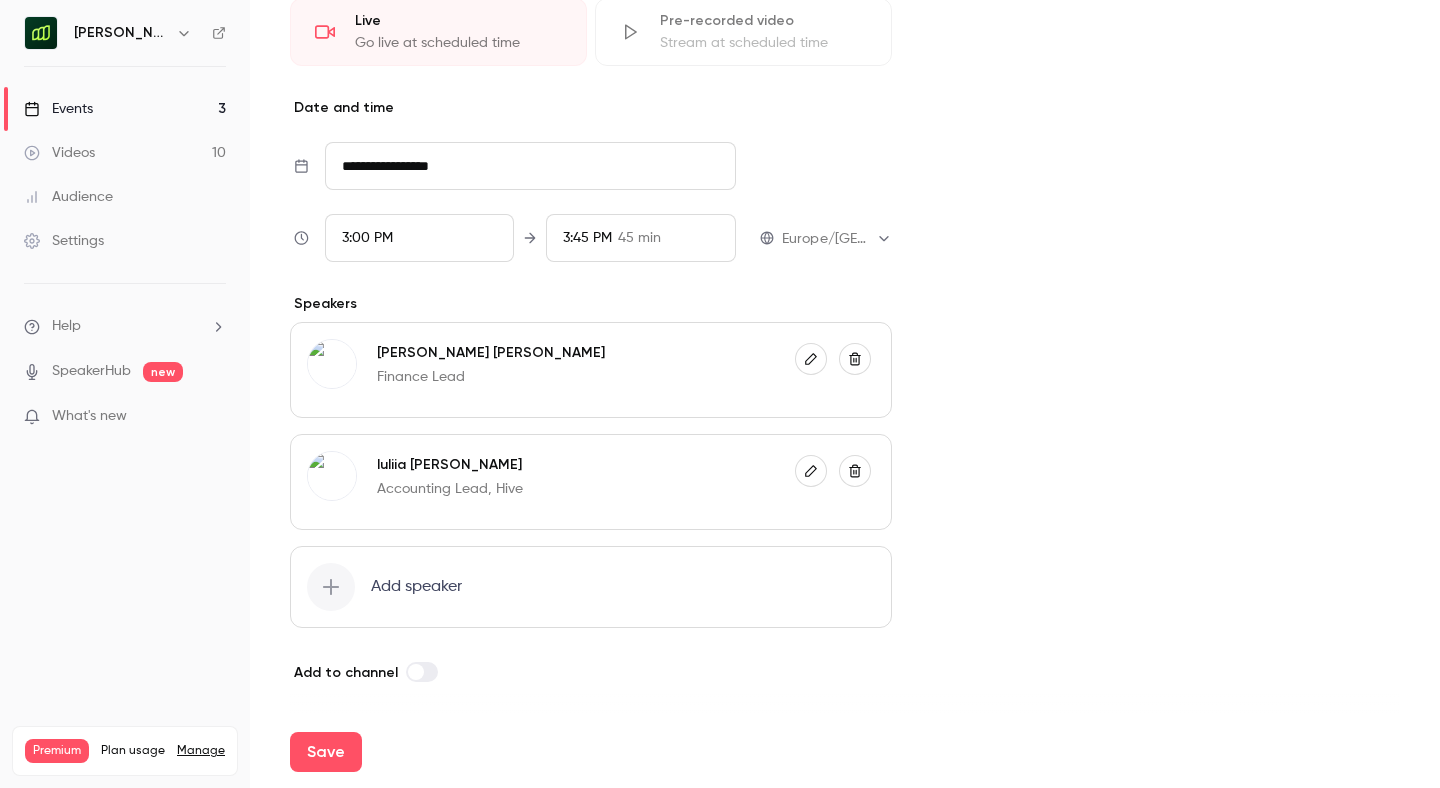 click 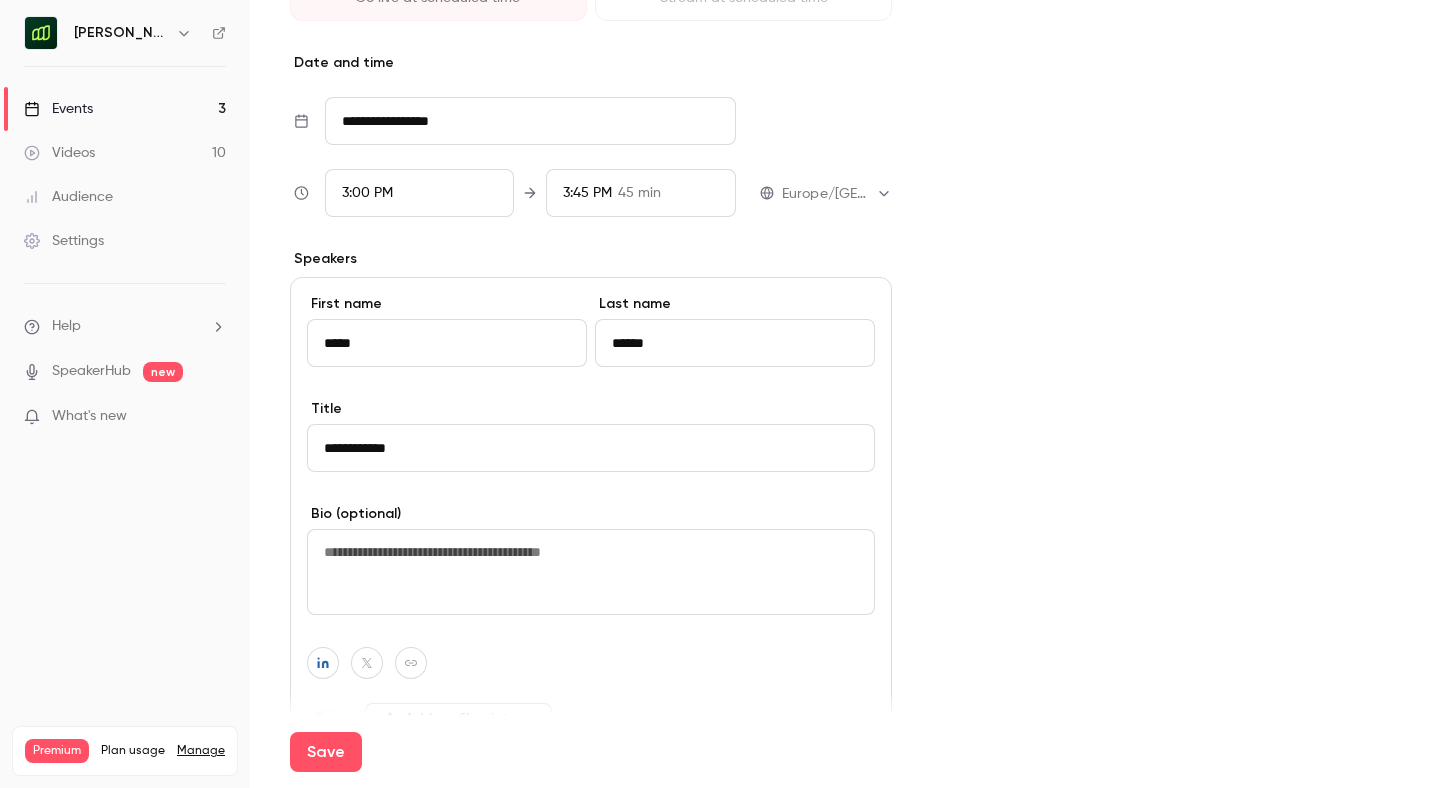 click on "**********" at bounding box center [591, 448] 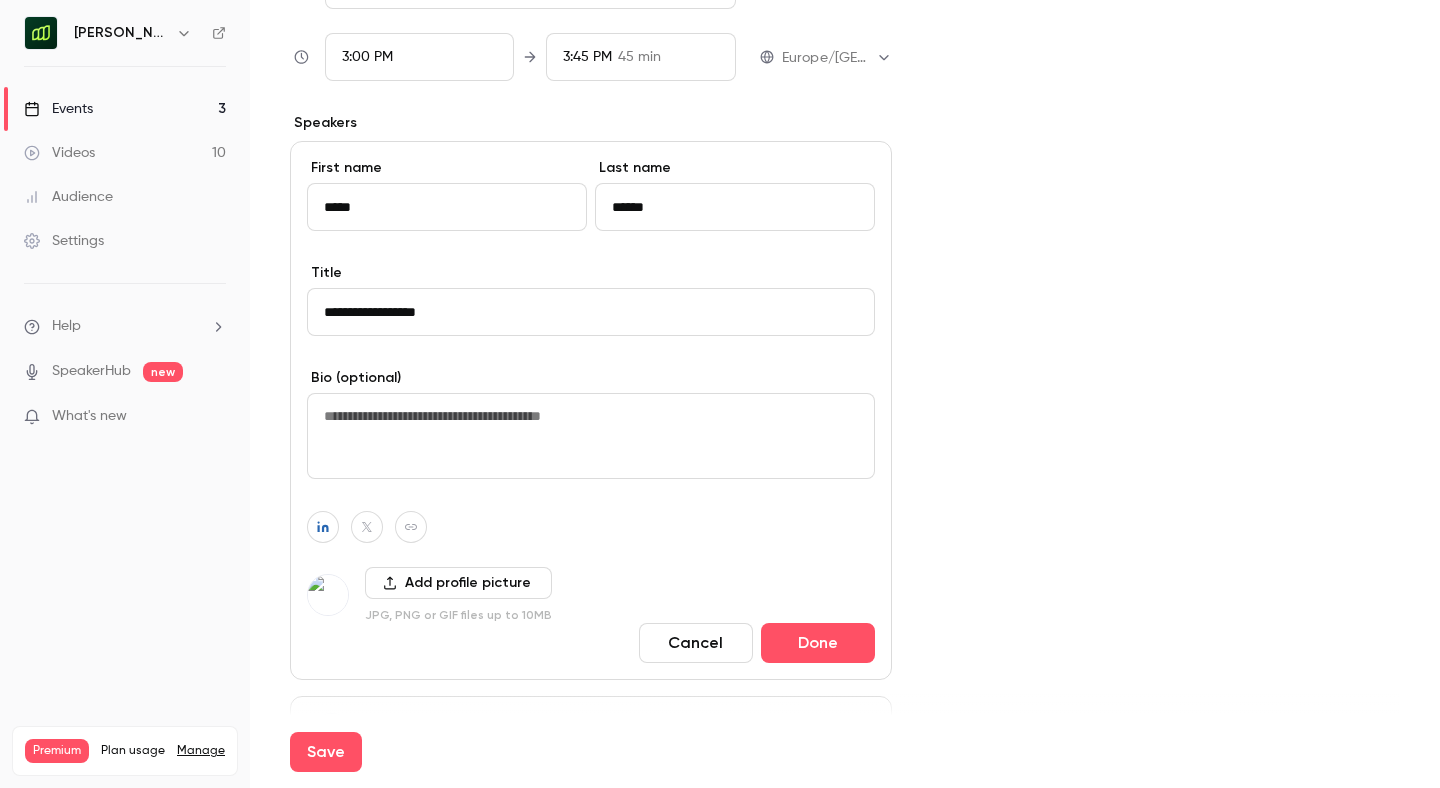 scroll, scrollTop: 855, scrollLeft: 0, axis: vertical 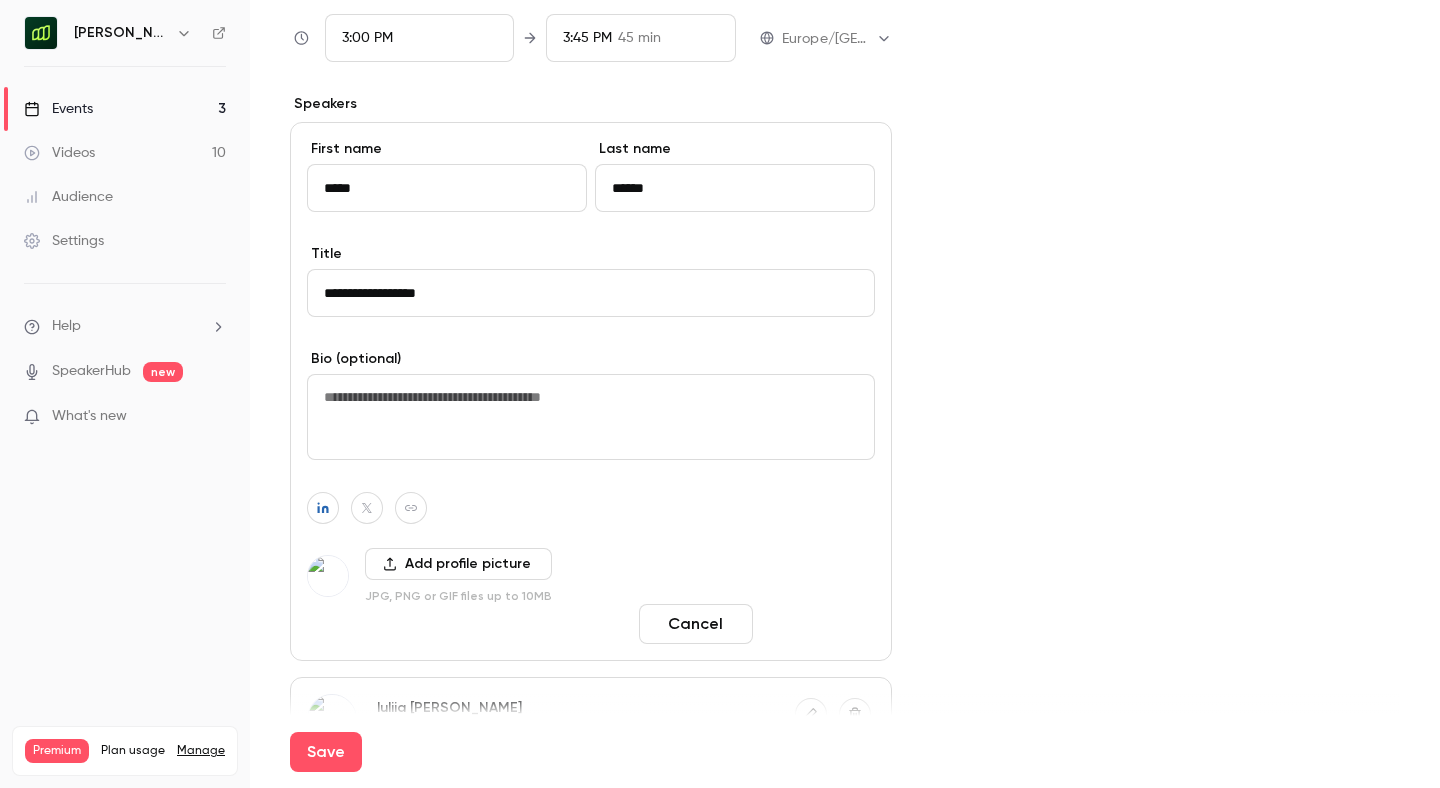 type on "**********" 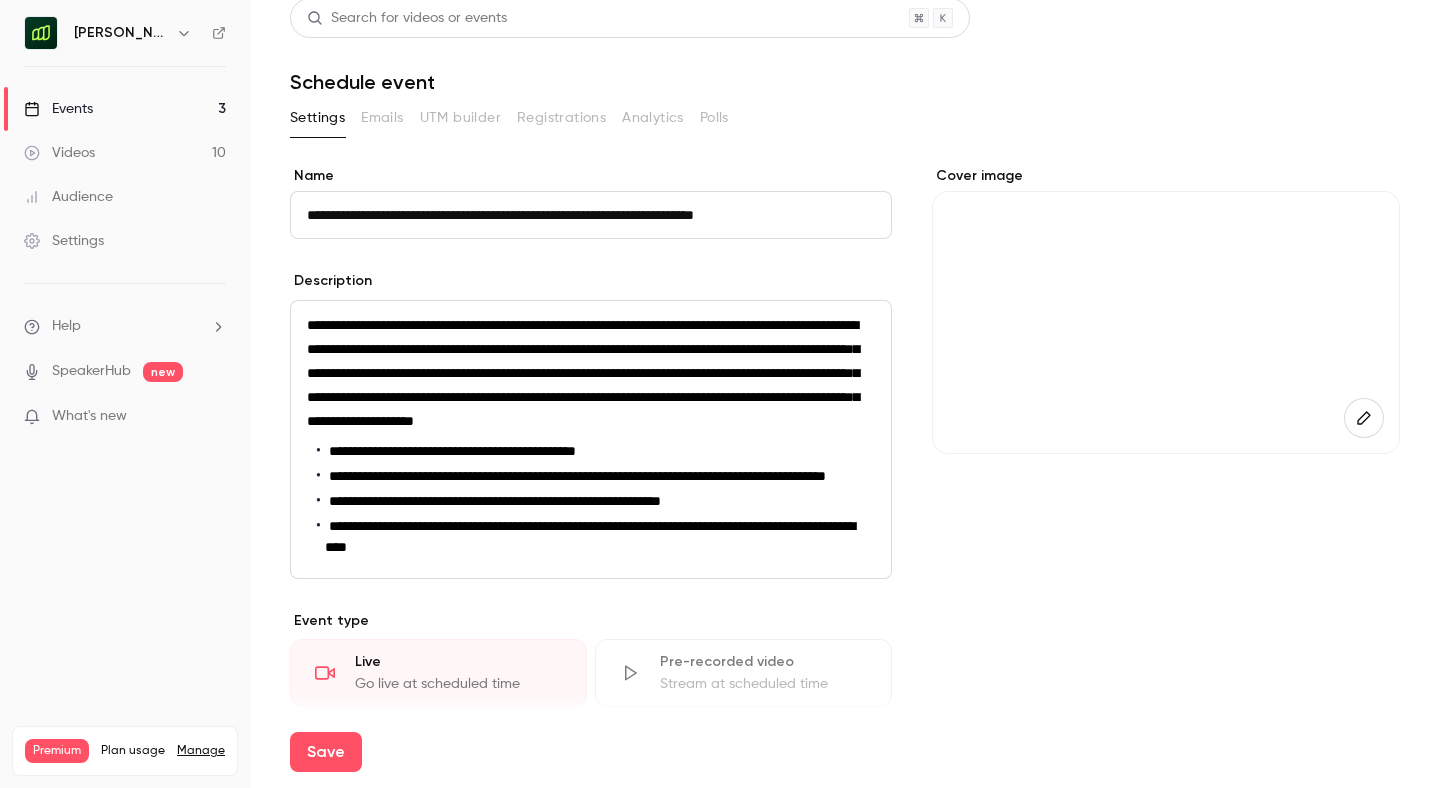 scroll, scrollTop: 0, scrollLeft: 0, axis: both 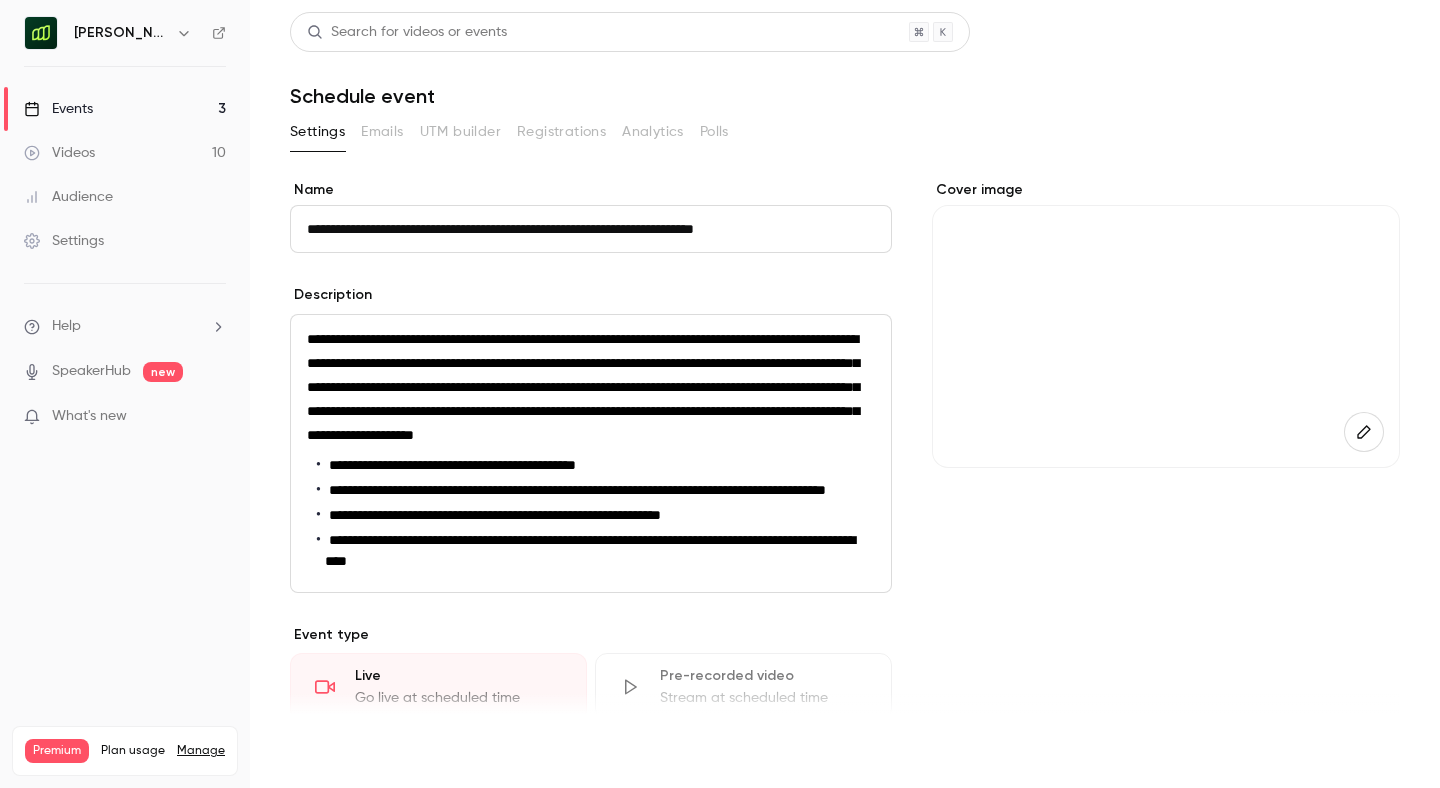 click on "Save" at bounding box center [326, 752] 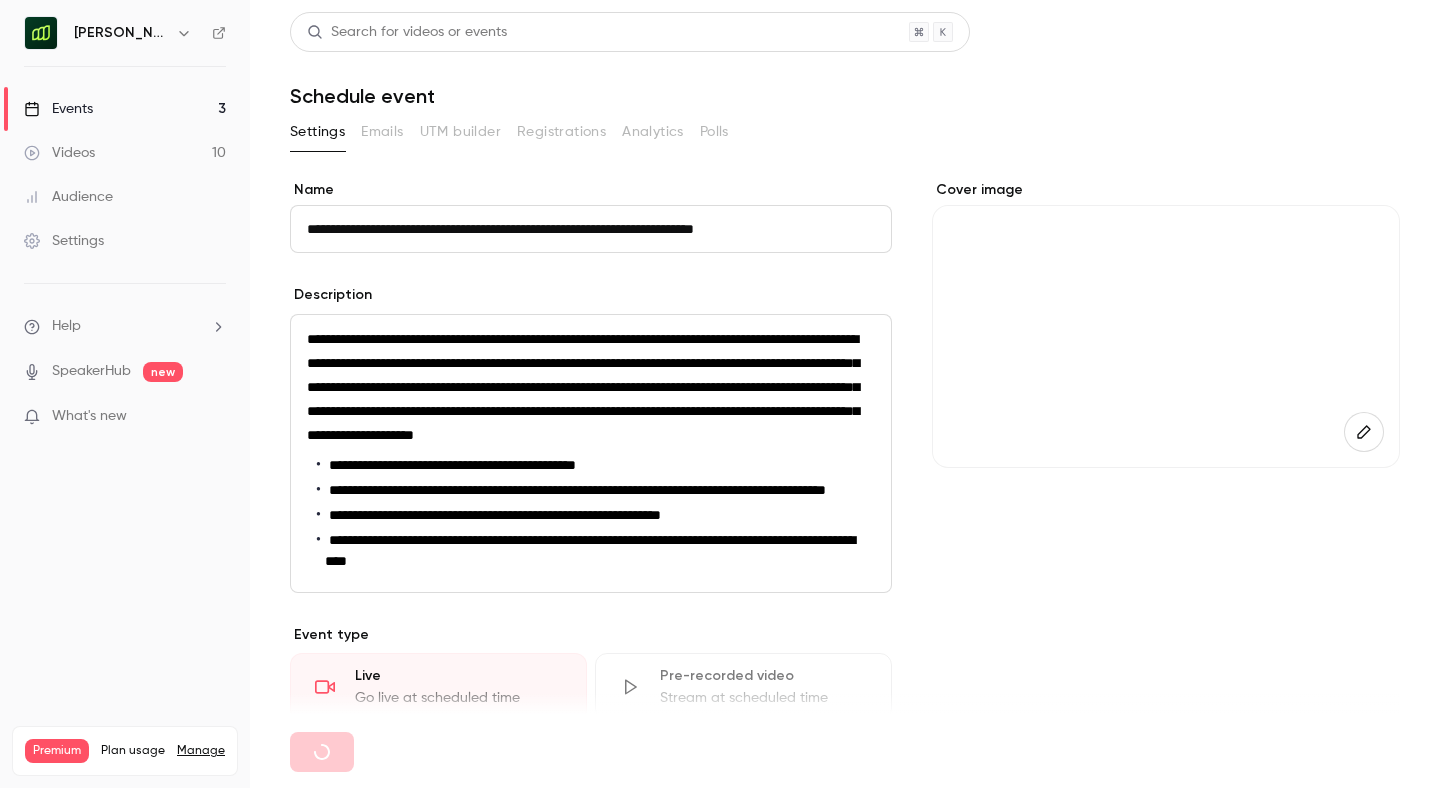 type 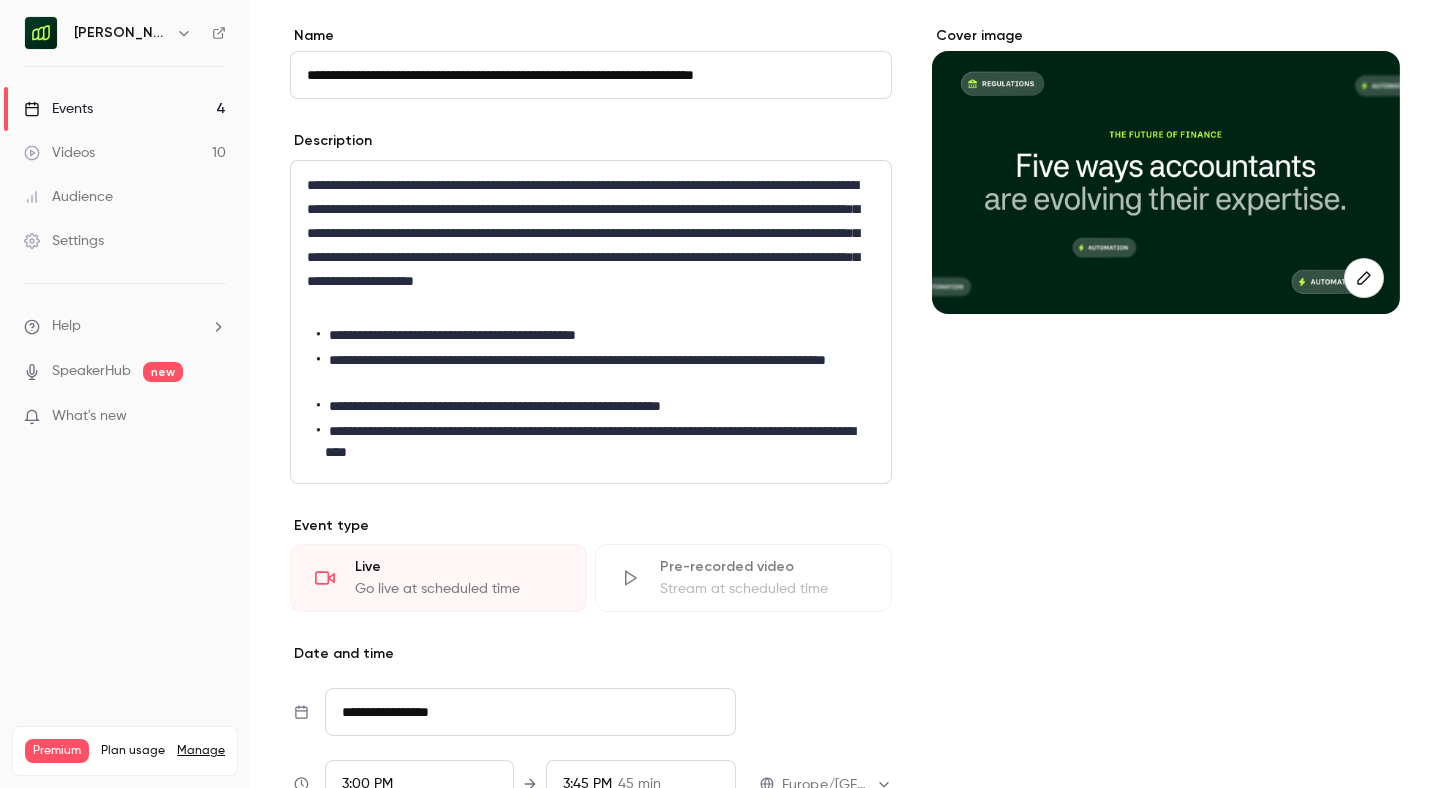 scroll, scrollTop: 0, scrollLeft: 0, axis: both 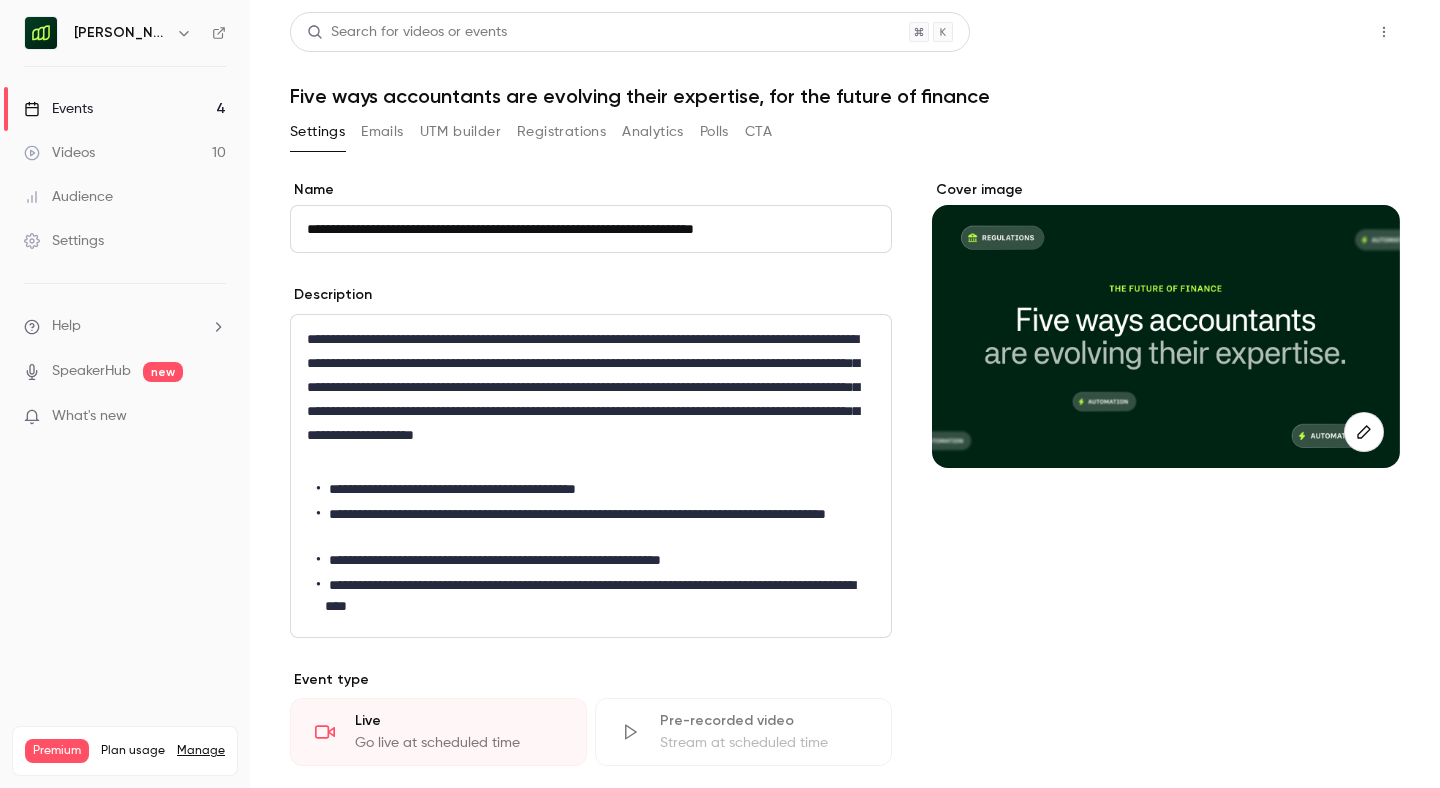 click on "Share" at bounding box center (1312, 32) 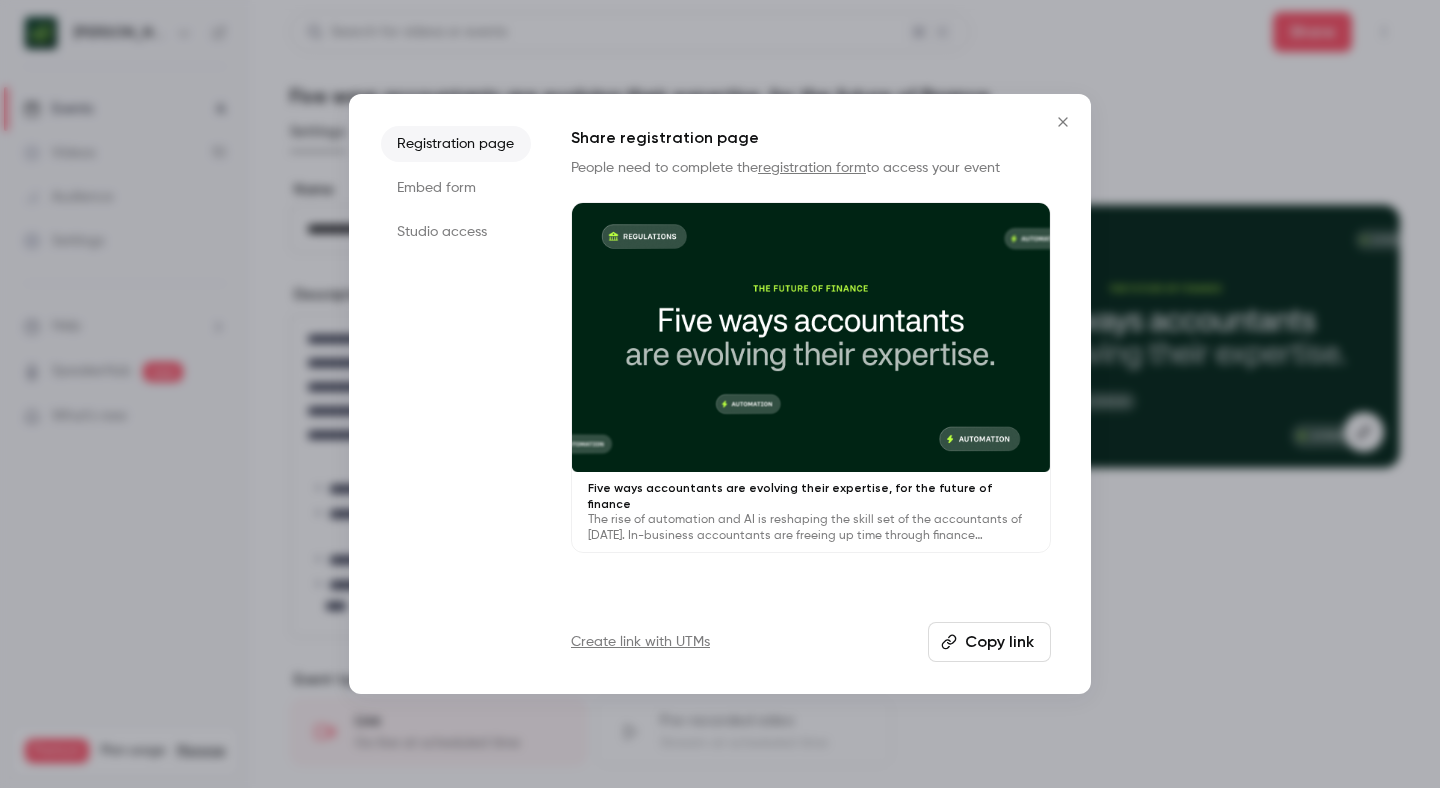 click on "Copy link" at bounding box center (989, 642) 